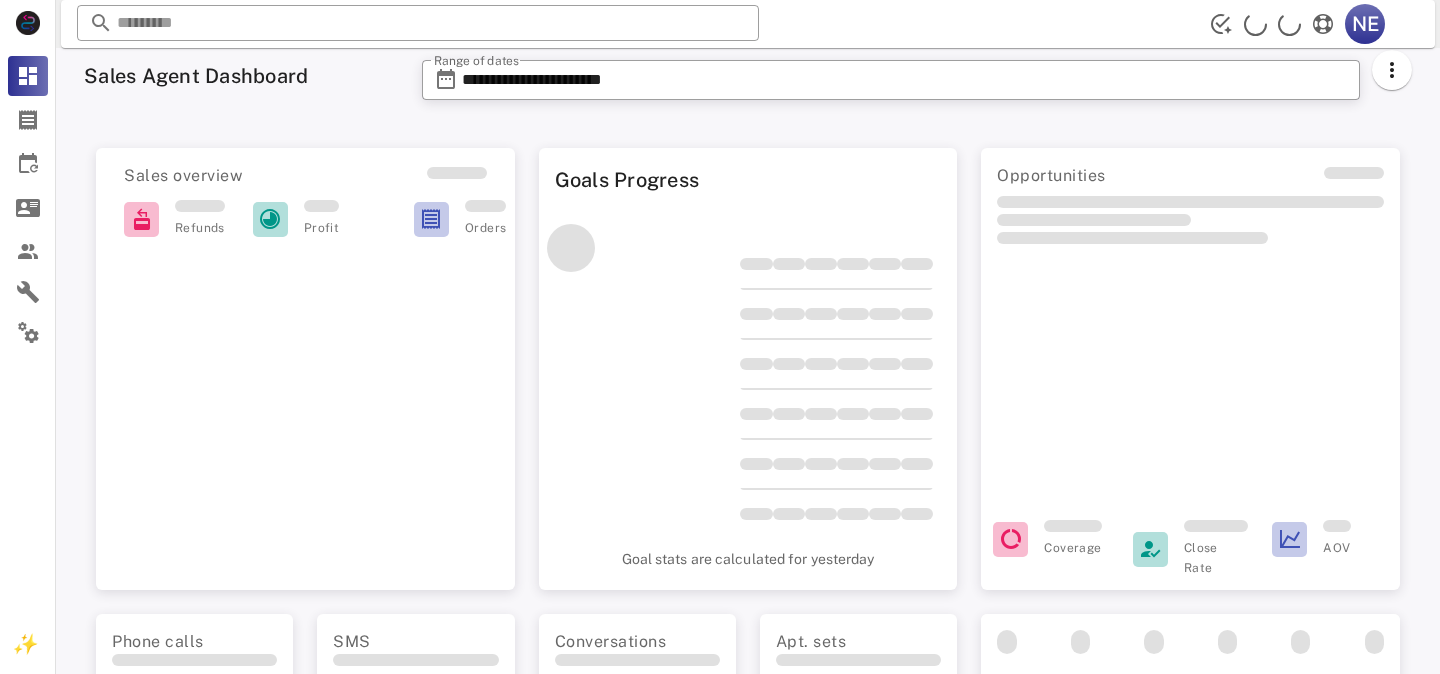 scroll, scrollTop: 0, scrollLeft: 0, axis: both 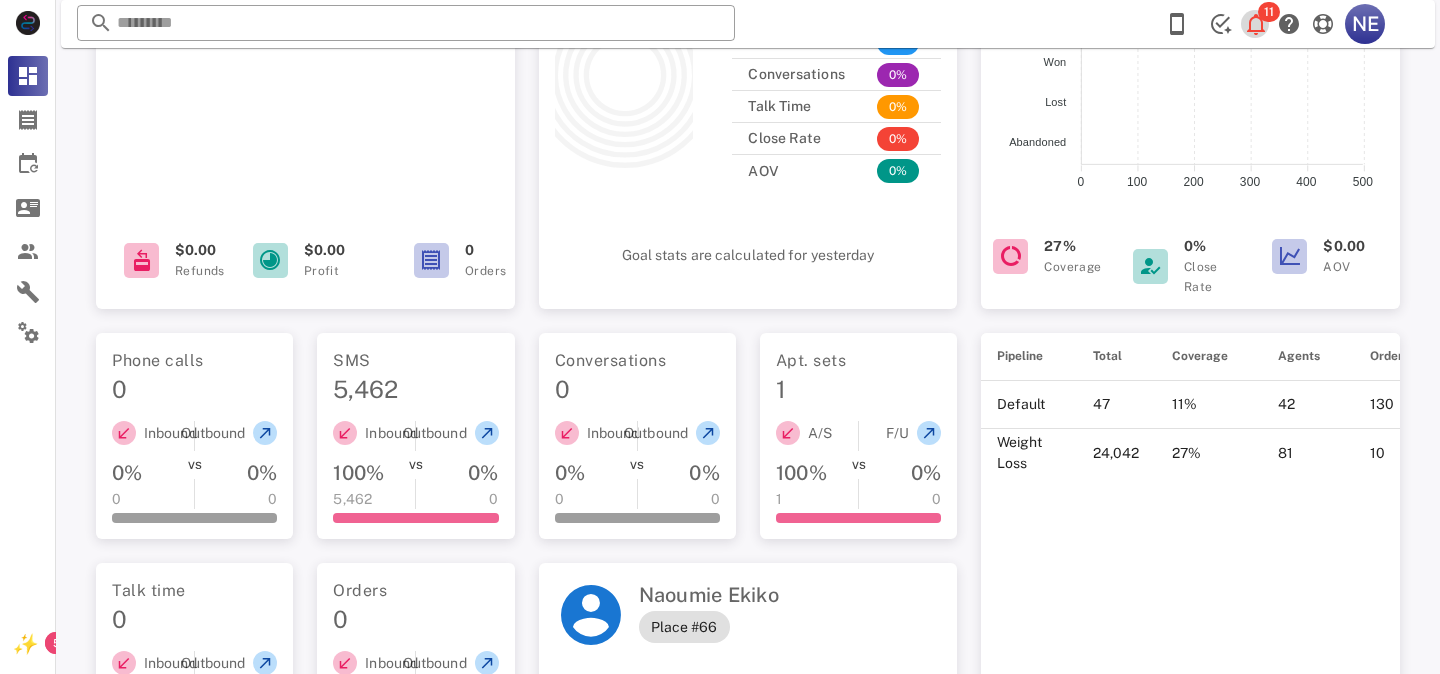 click at bounding box center (1256, 24) 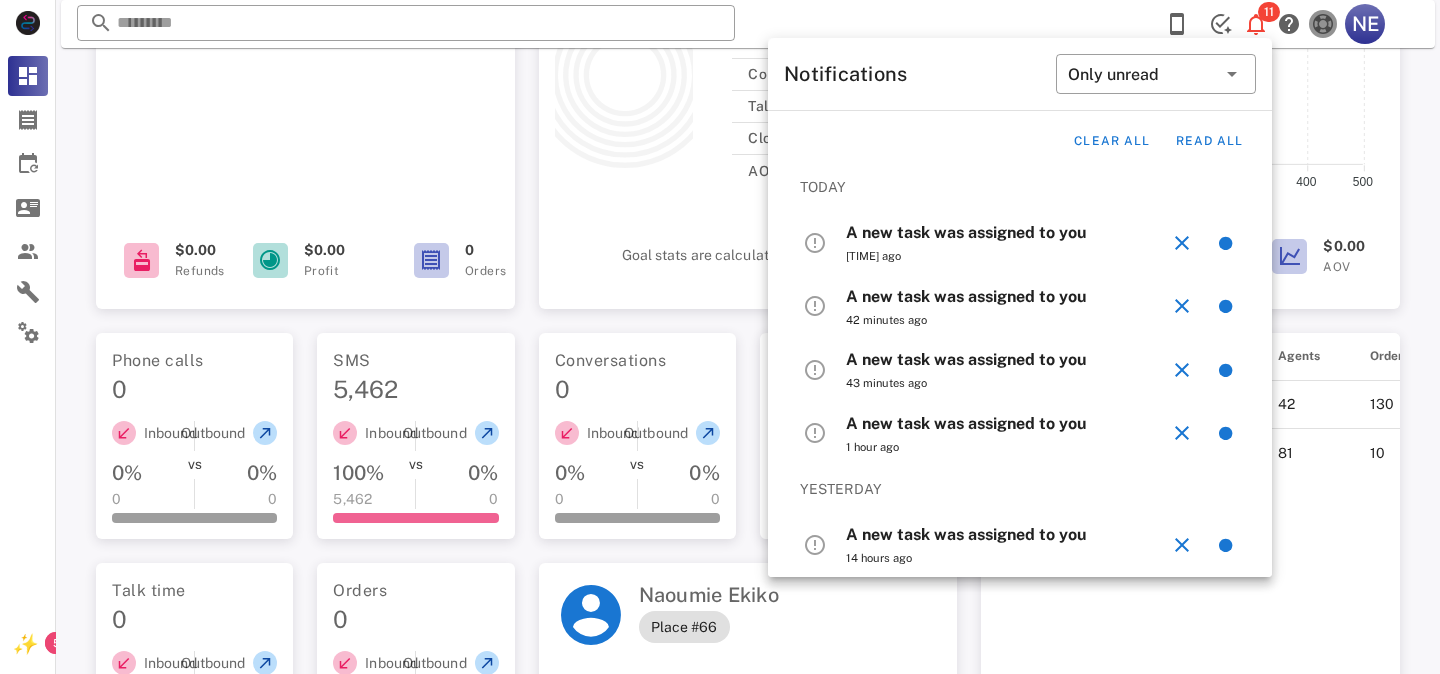 click at bounding box center (1323, 24) 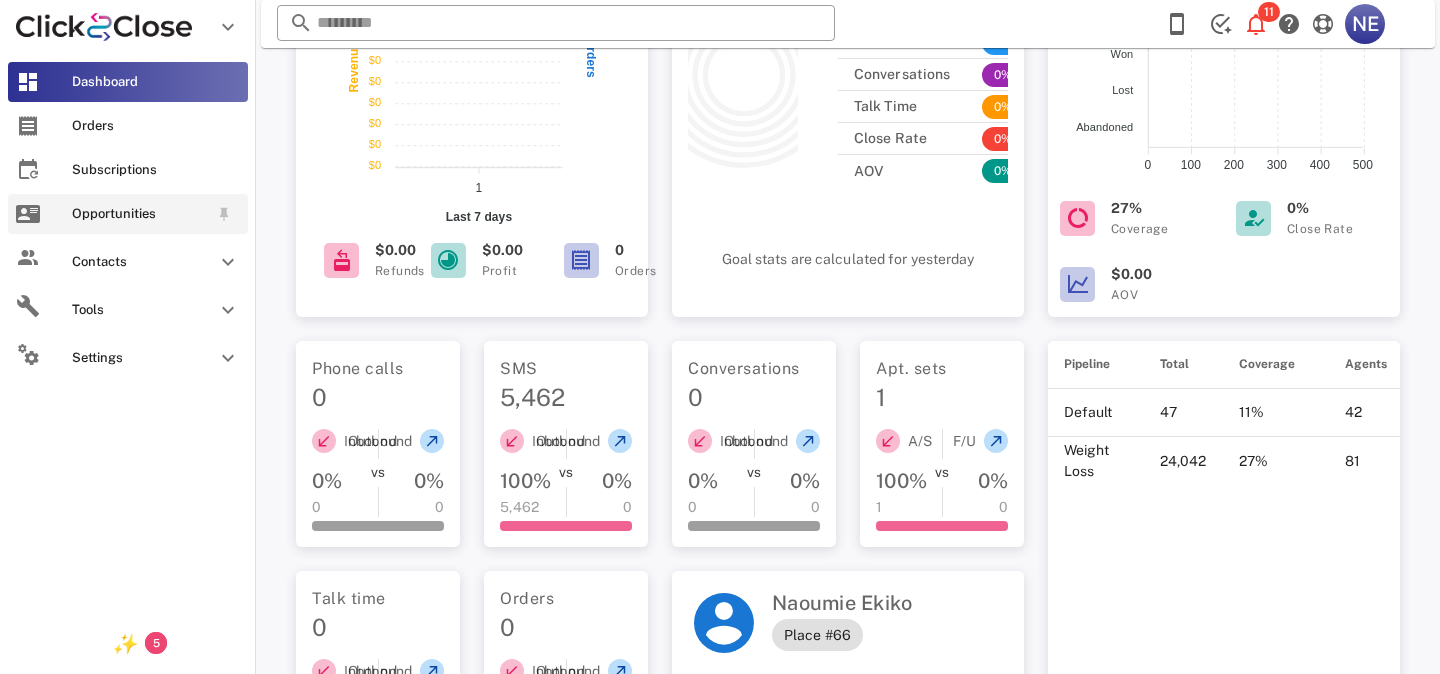 click on "Opportunities" at bounding box center (140, 214) 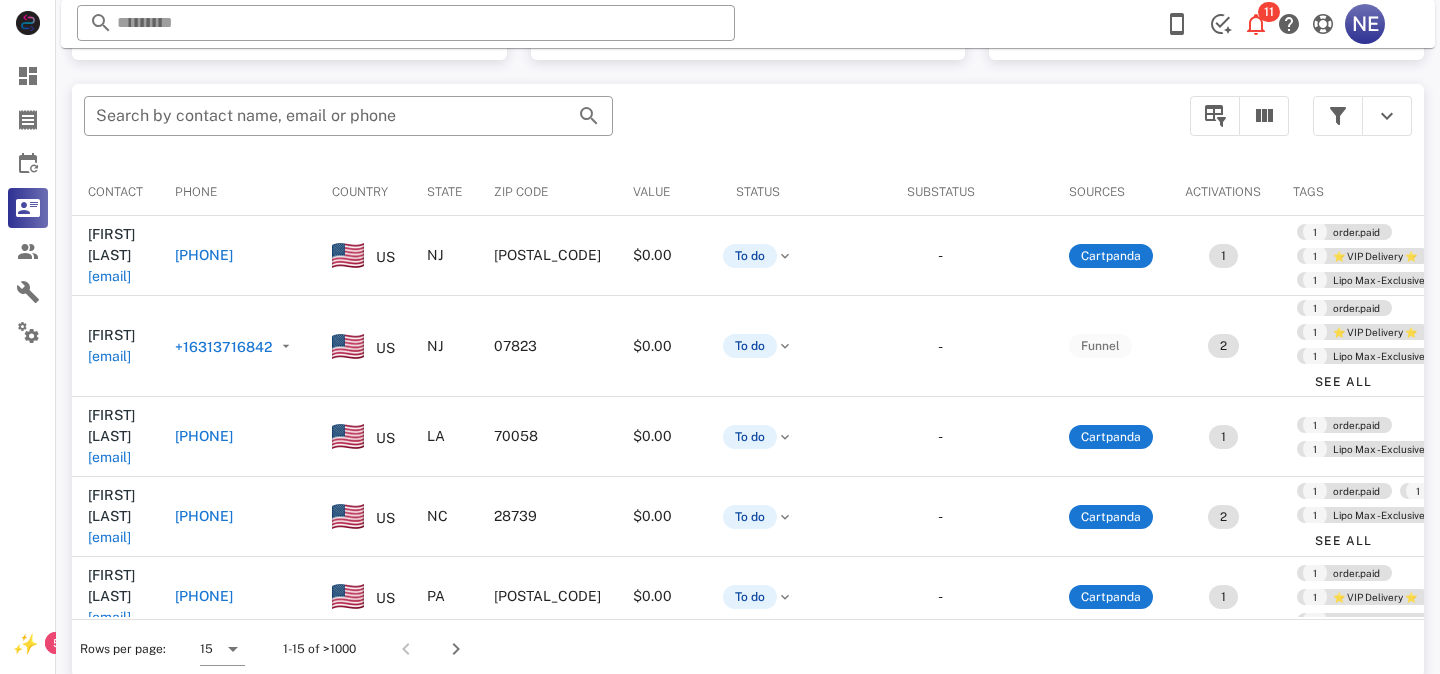 scroll, scrollTop: 380, scrollLeft: 0, axis: vertical 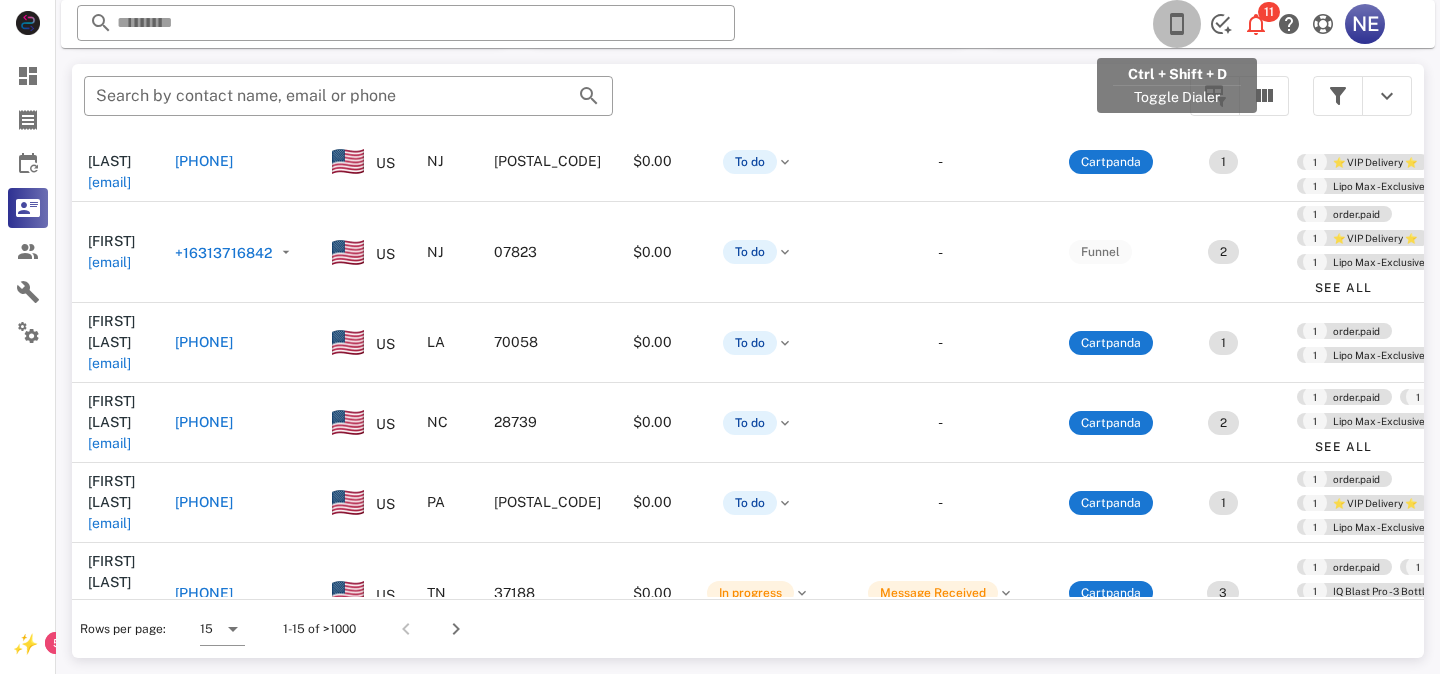 click at bounding box center [1177, 24] 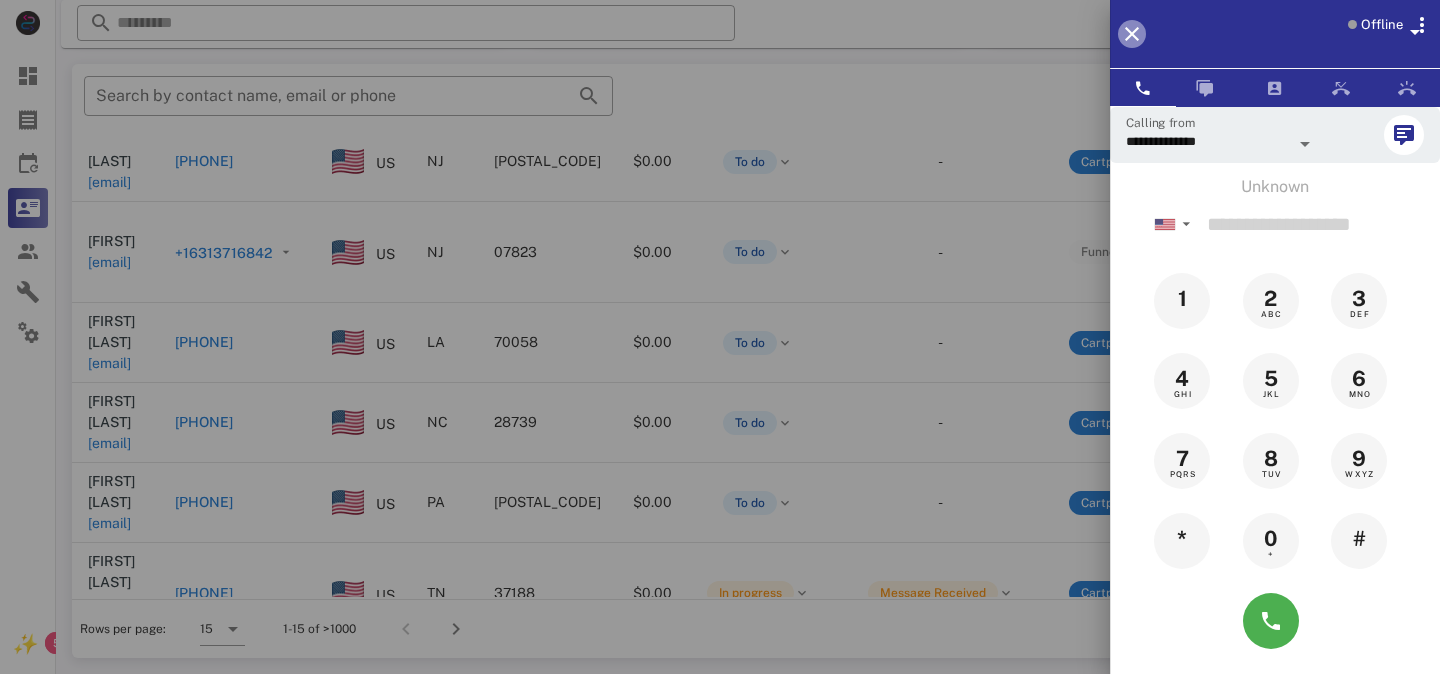 click at bounding box center (1132, 34) 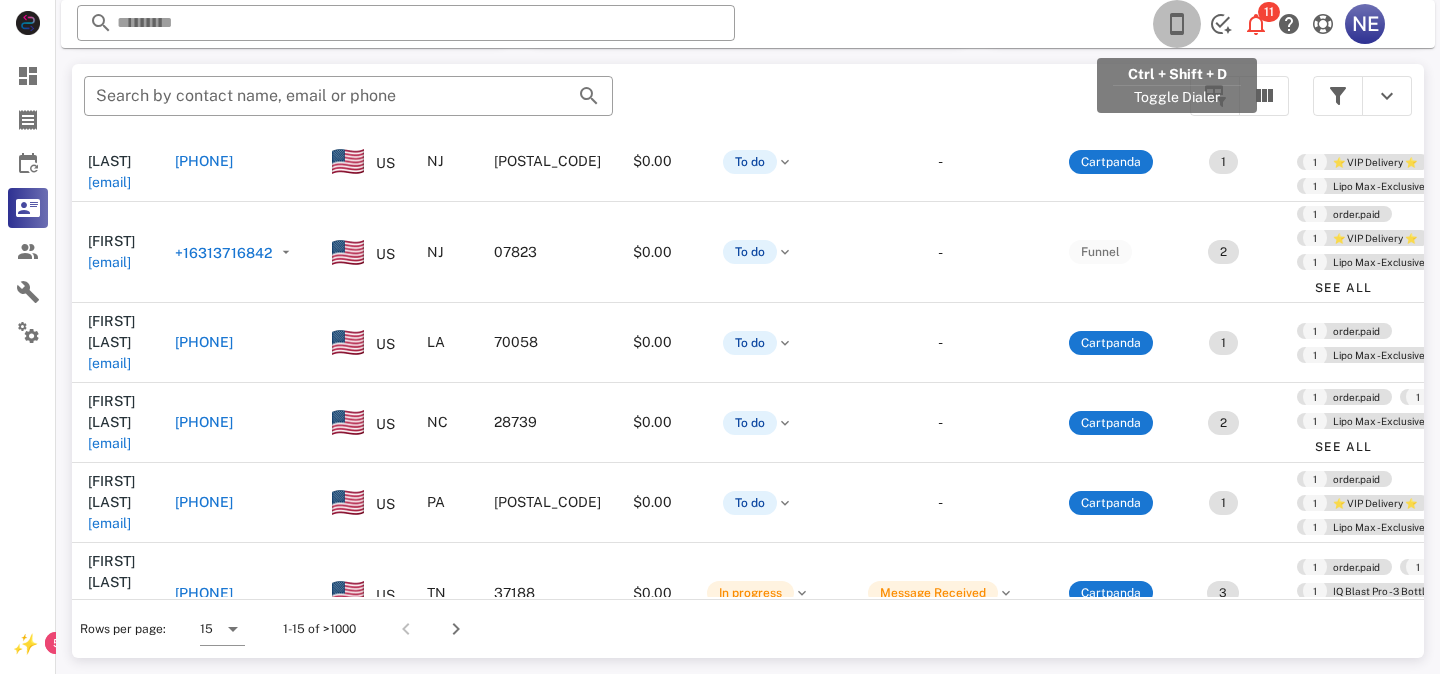 click at bounding box center (1177, 24) 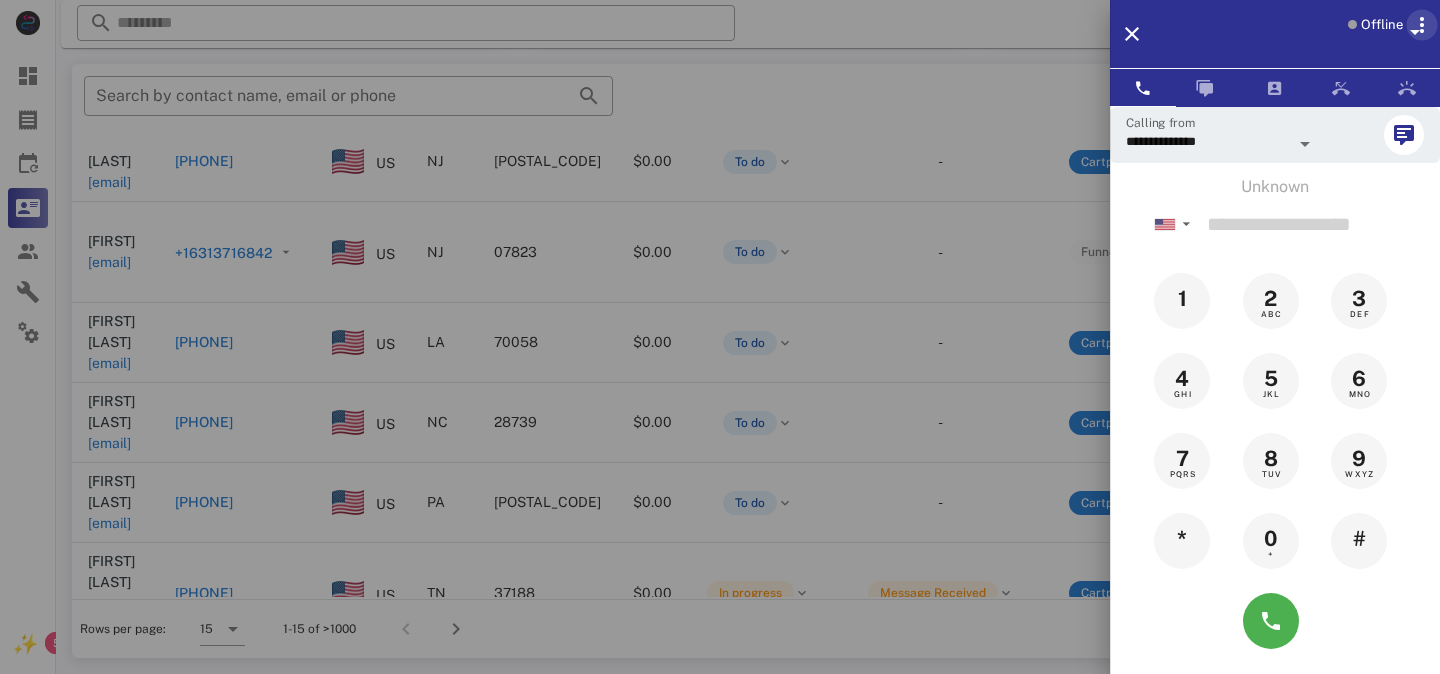 click at bounding box center [1422, 25] 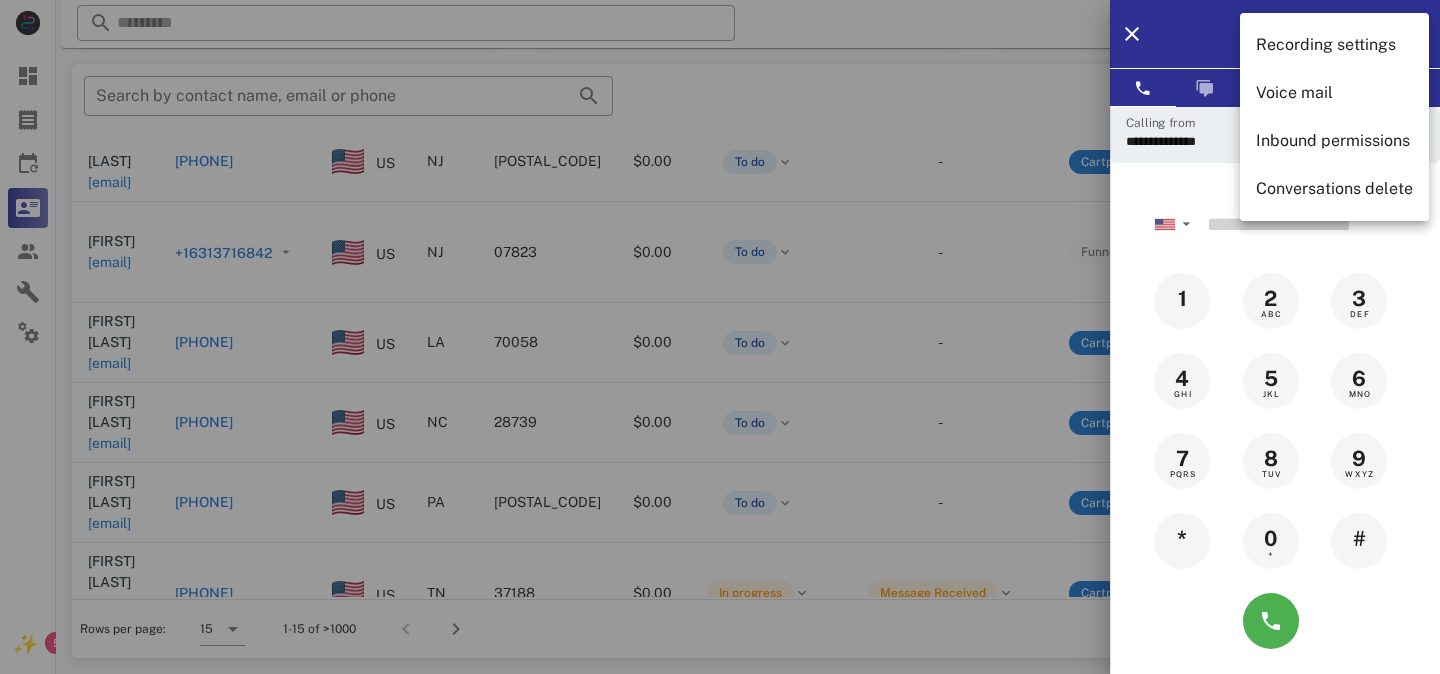 click on "Offline" at bounding box center (1301, 34) 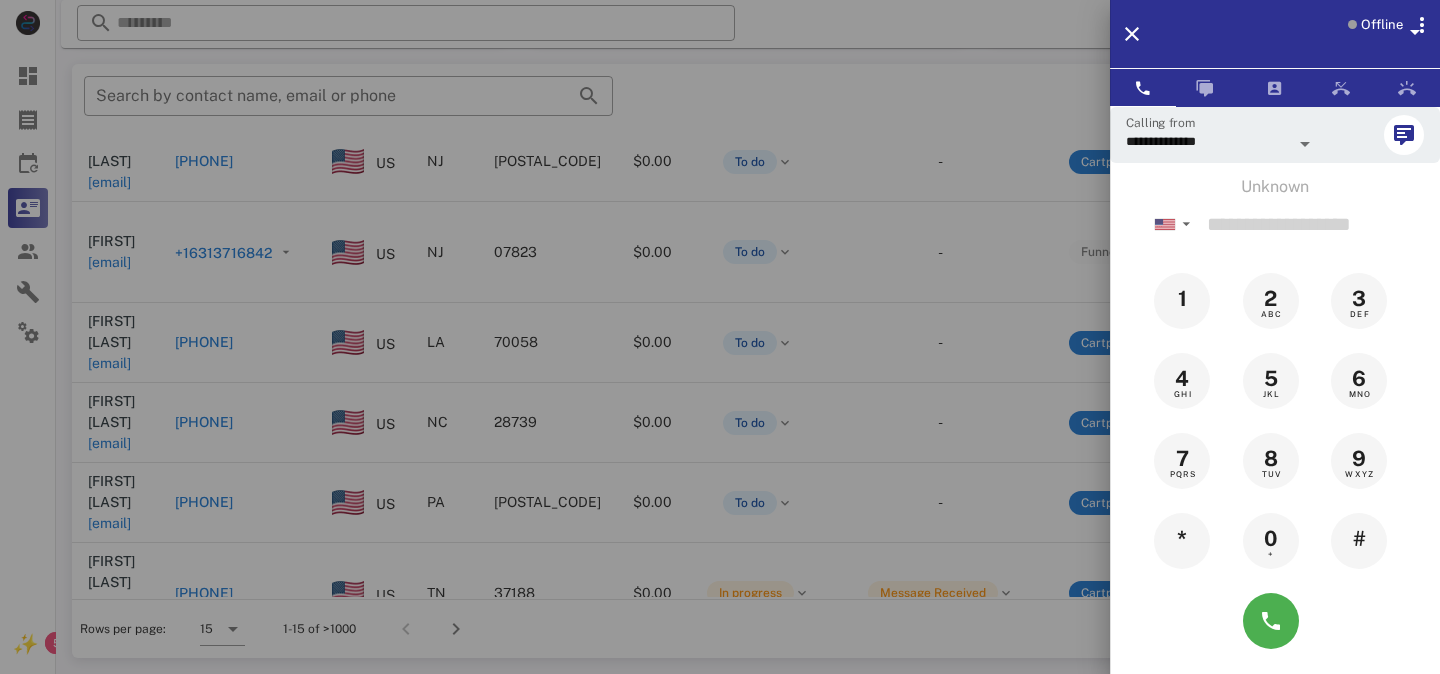 click on "Offline" at bounding box center (1382, 25) 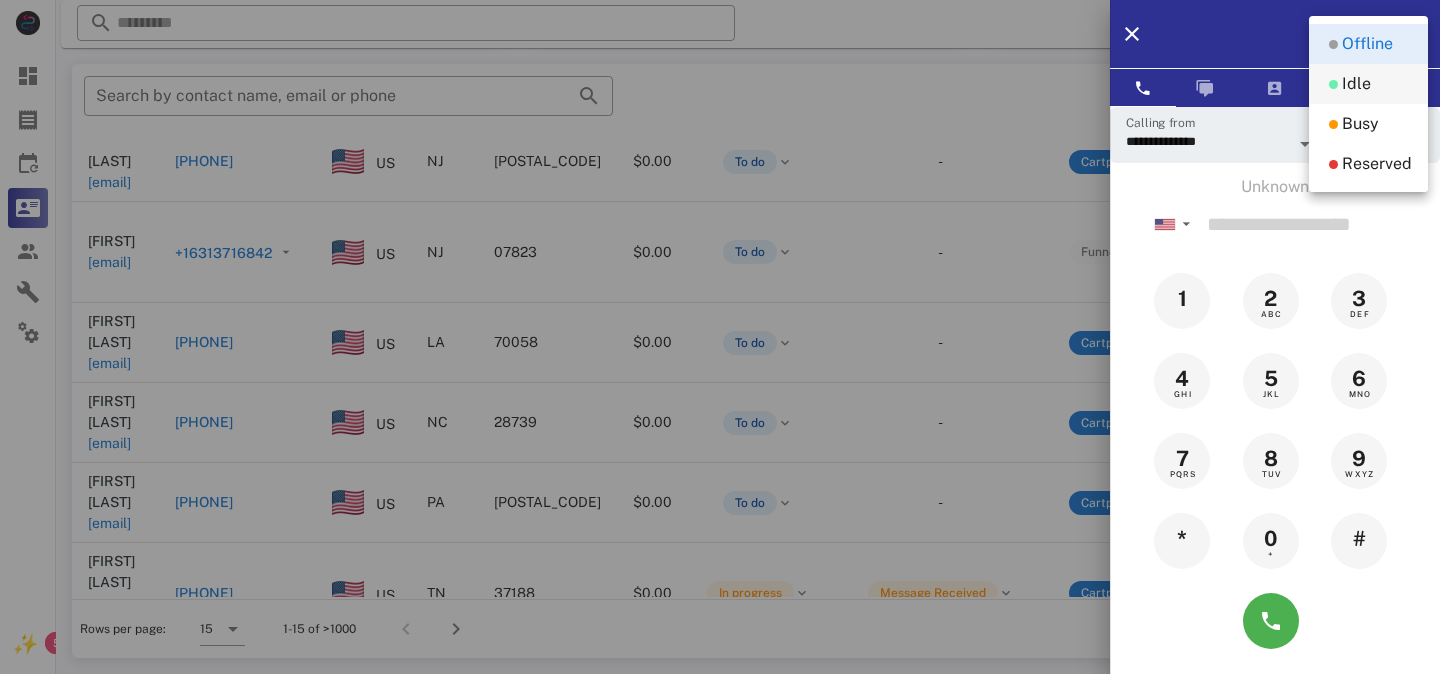 click on "Idle" at bounding box center (1356, 84) 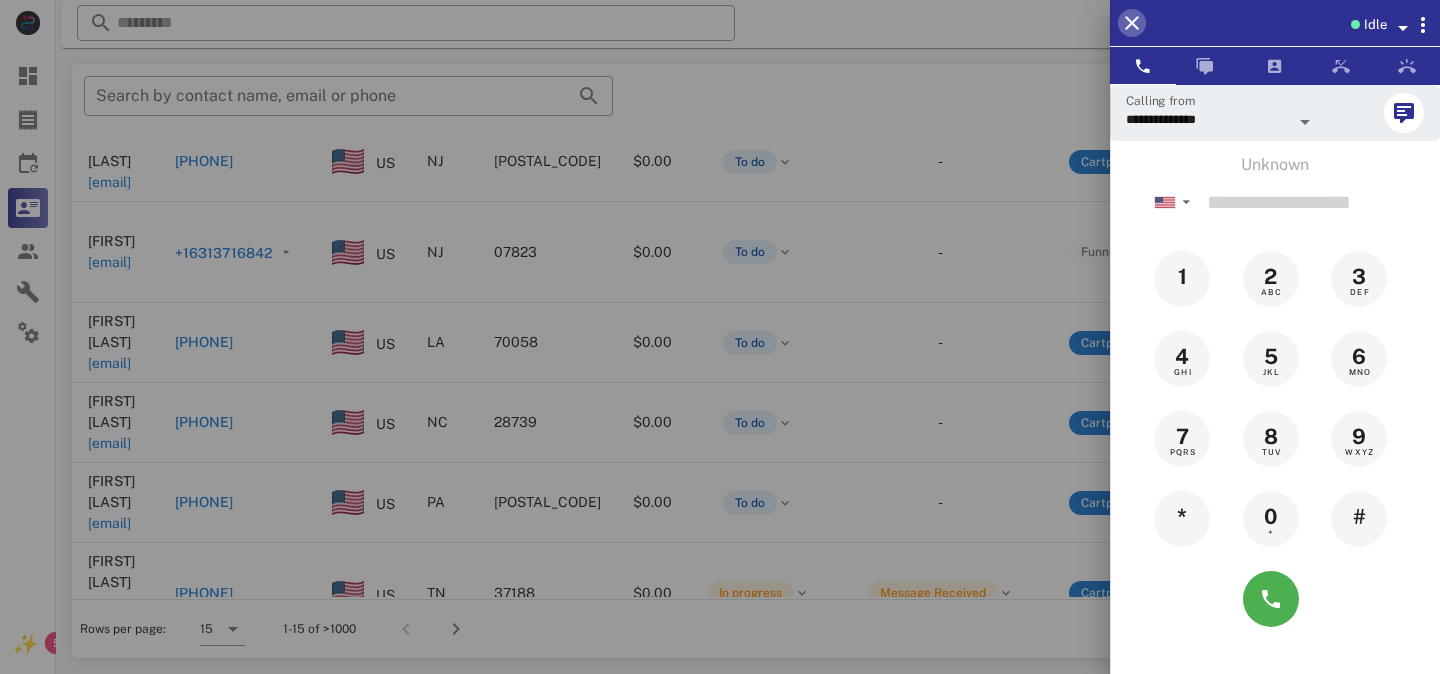 click at bounding box center [1132, 23] 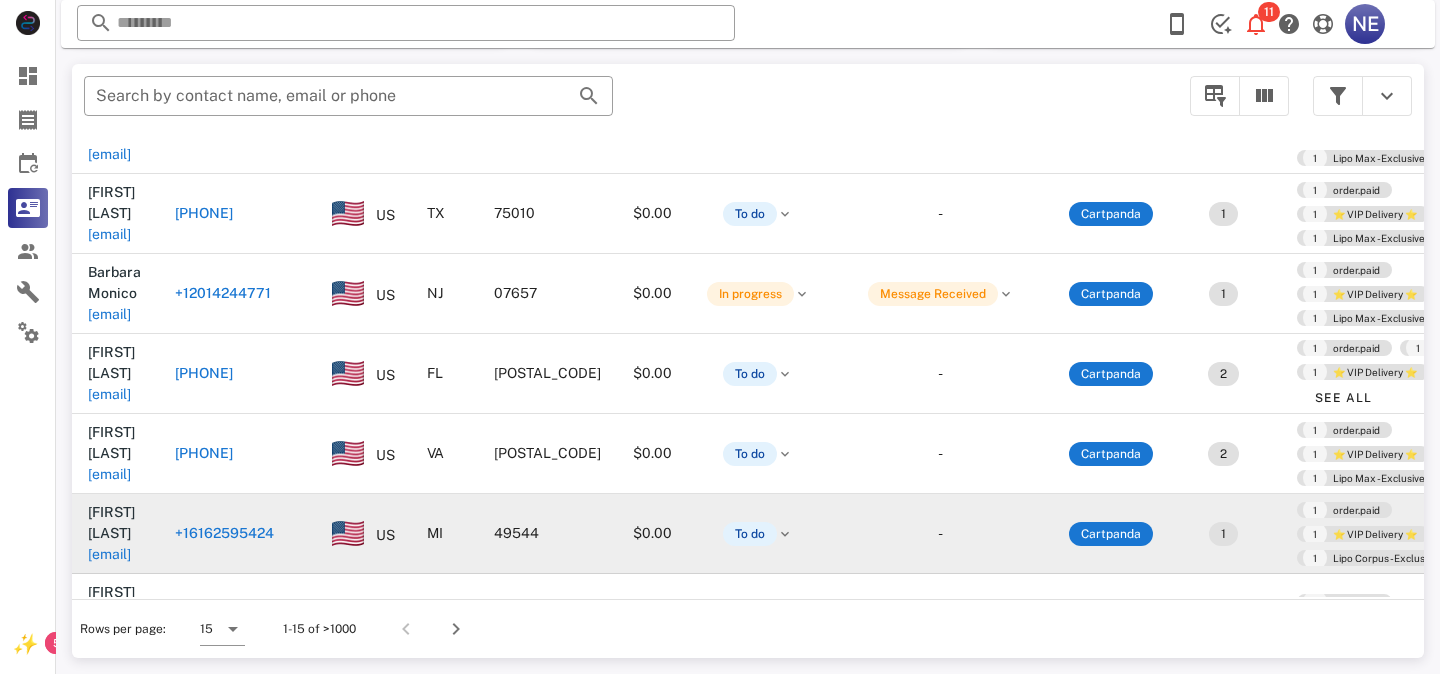 scroll, scrollTop: 705, scrollLeft: 0, axis: vertical 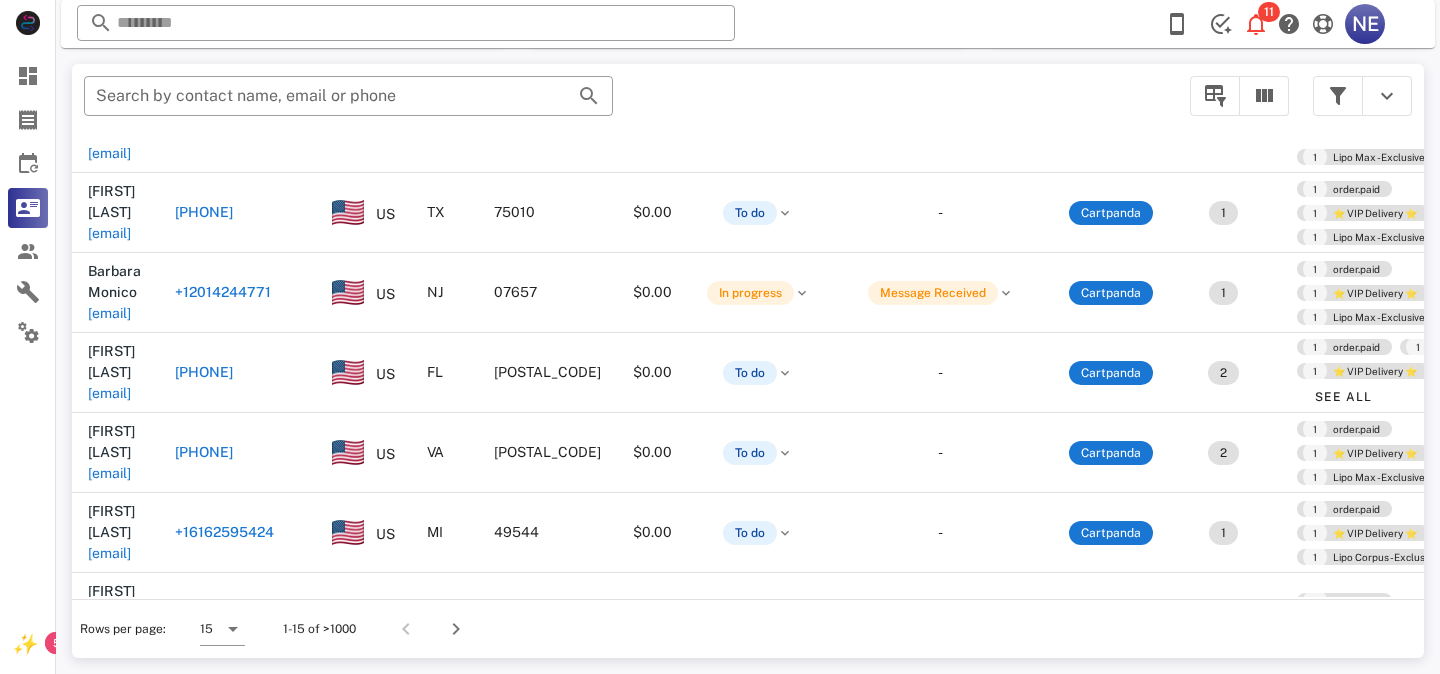 click on "Rows per page: 15  1-15 of >1000" at bounding box center (748, 628) 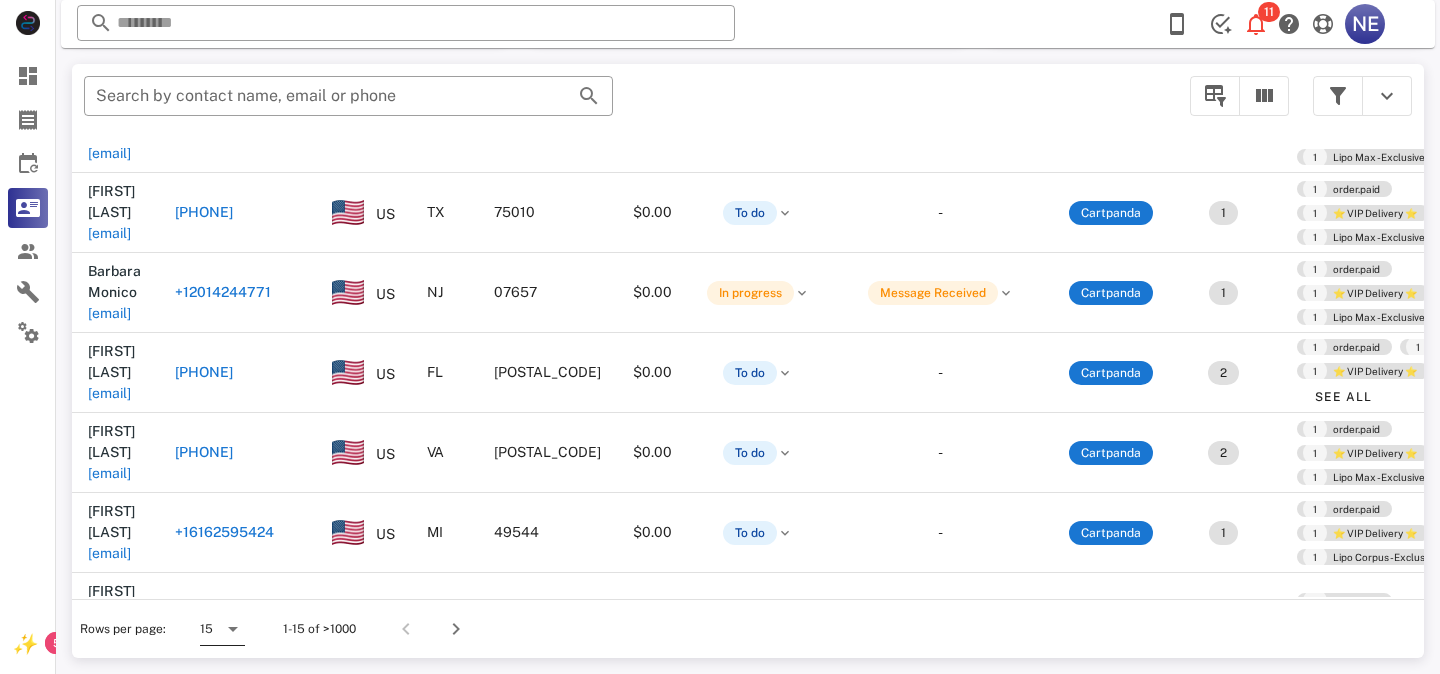 click at bounding box center [233, 629] 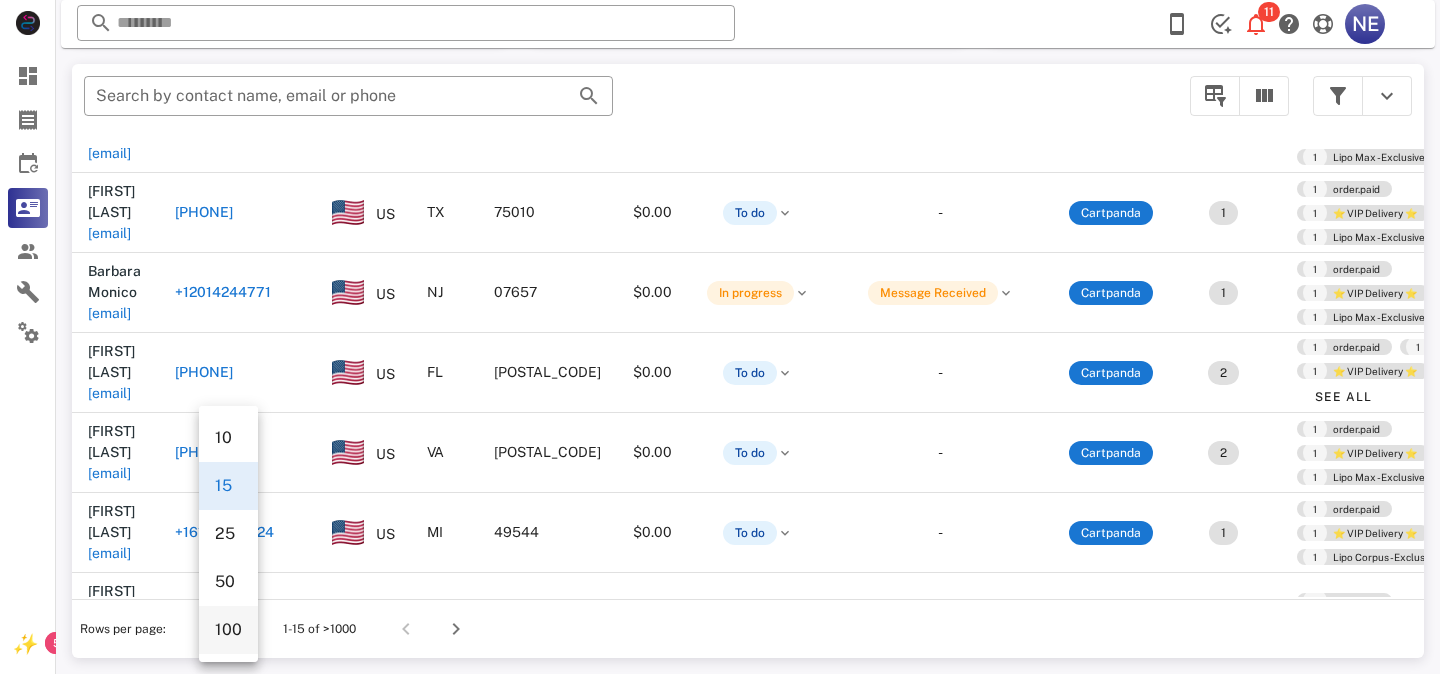 click on "100" at bounding box center (228, 629) 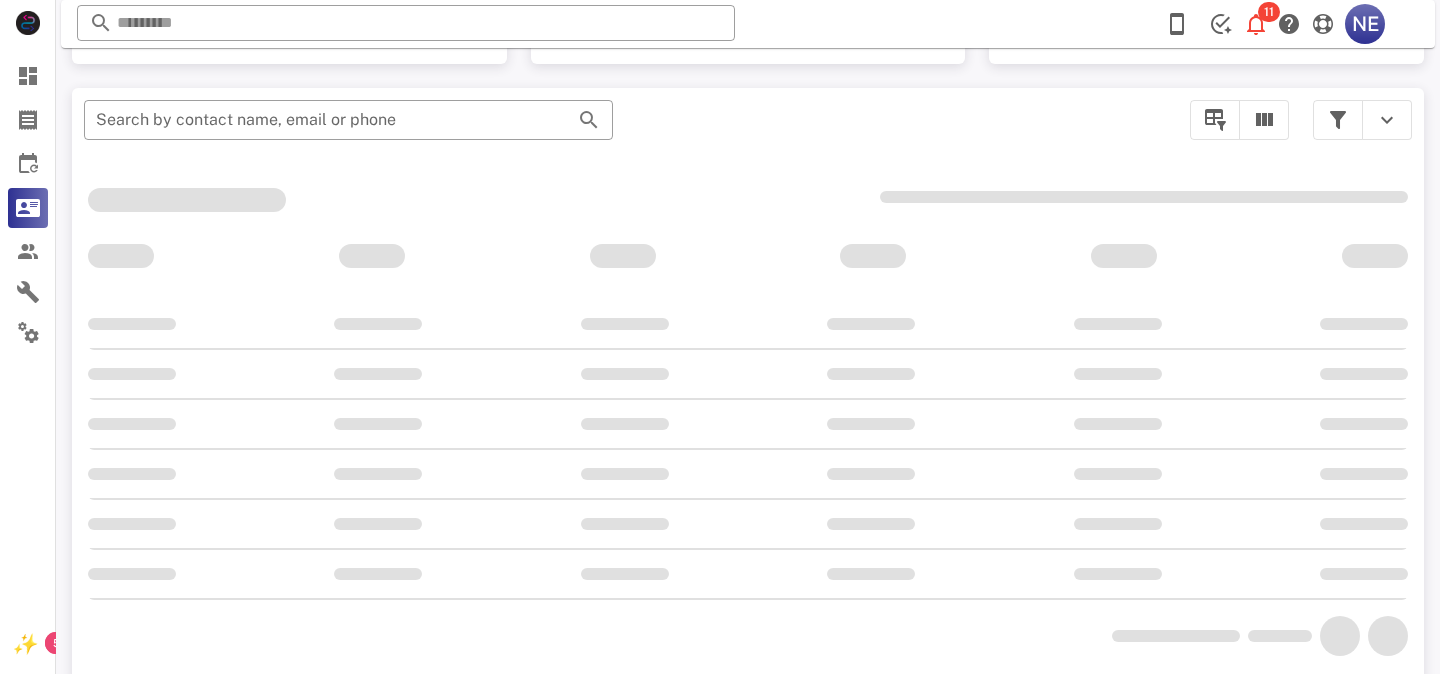 scroll, scrollTop: 380, scrollLeft: 0, axis: vertical 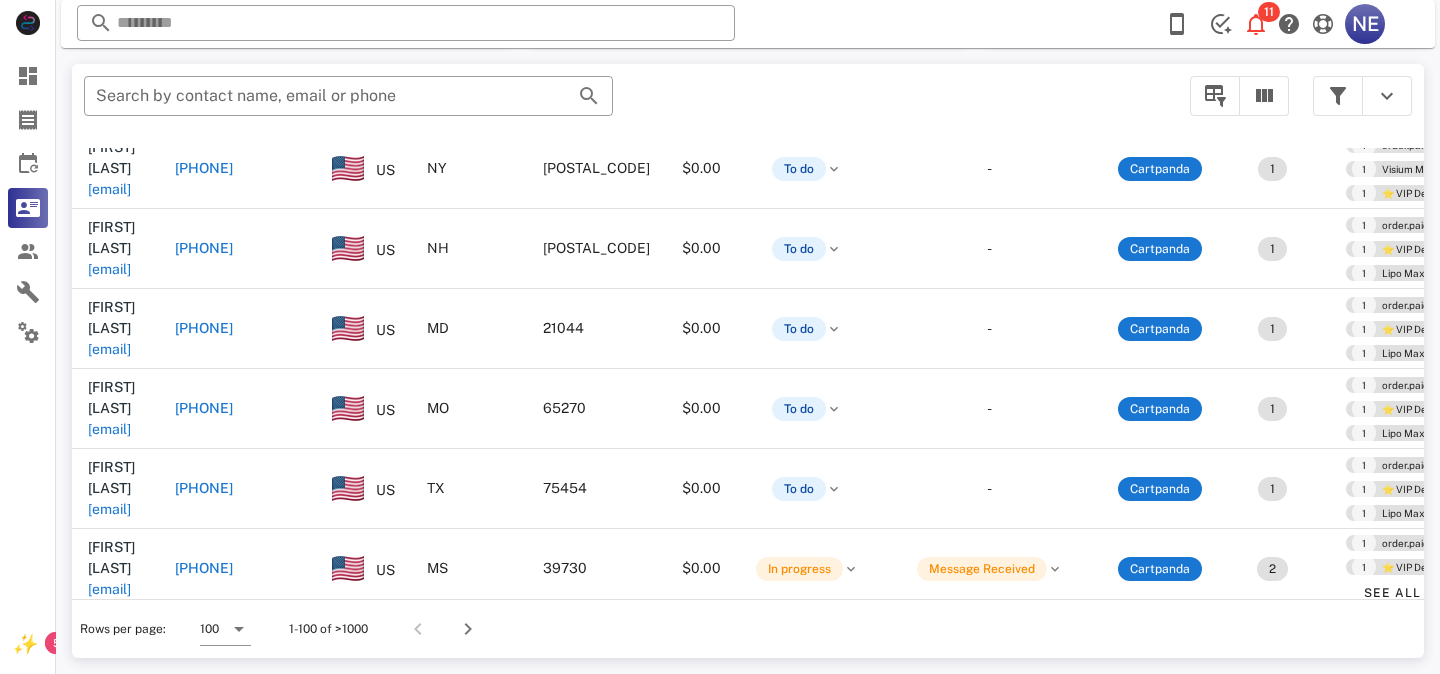 click on "[PHONE]" at bounding box center [237, 659] 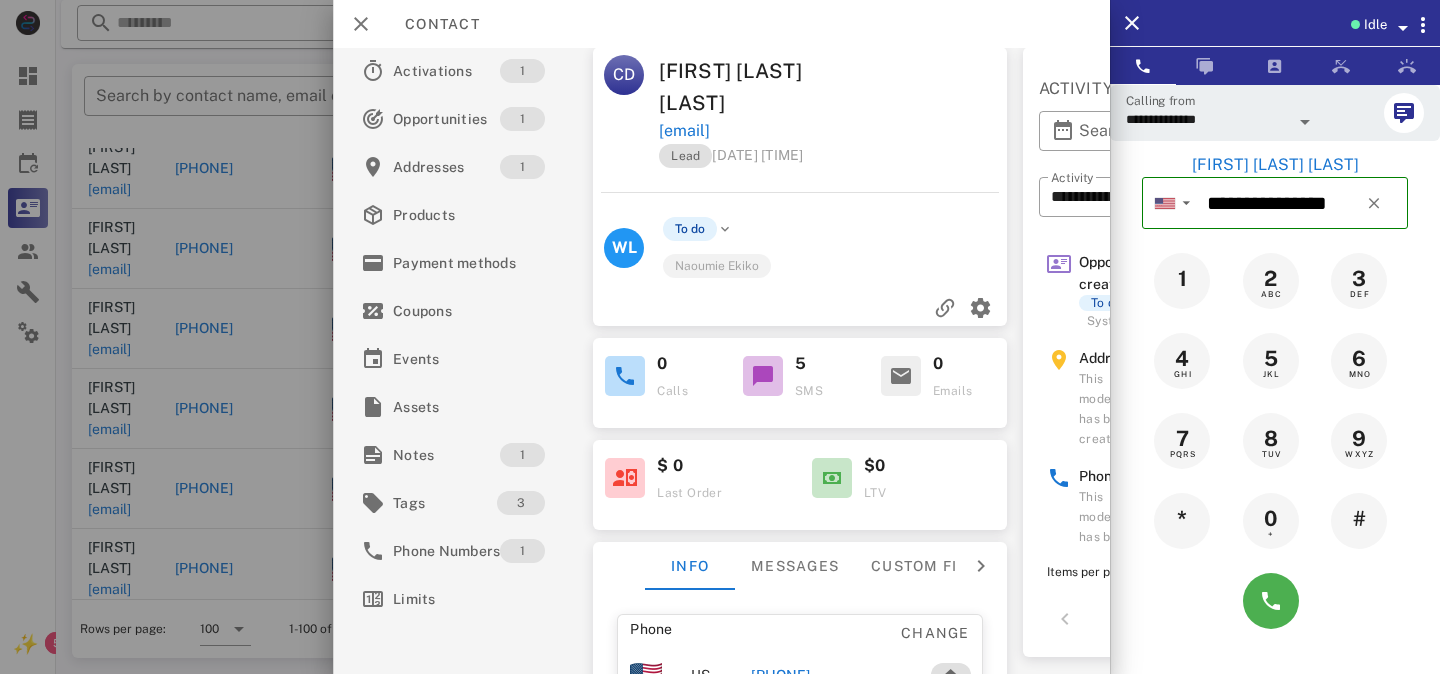 scroll, scrollTop: 15, scrollLeft: 0, axis: vertical 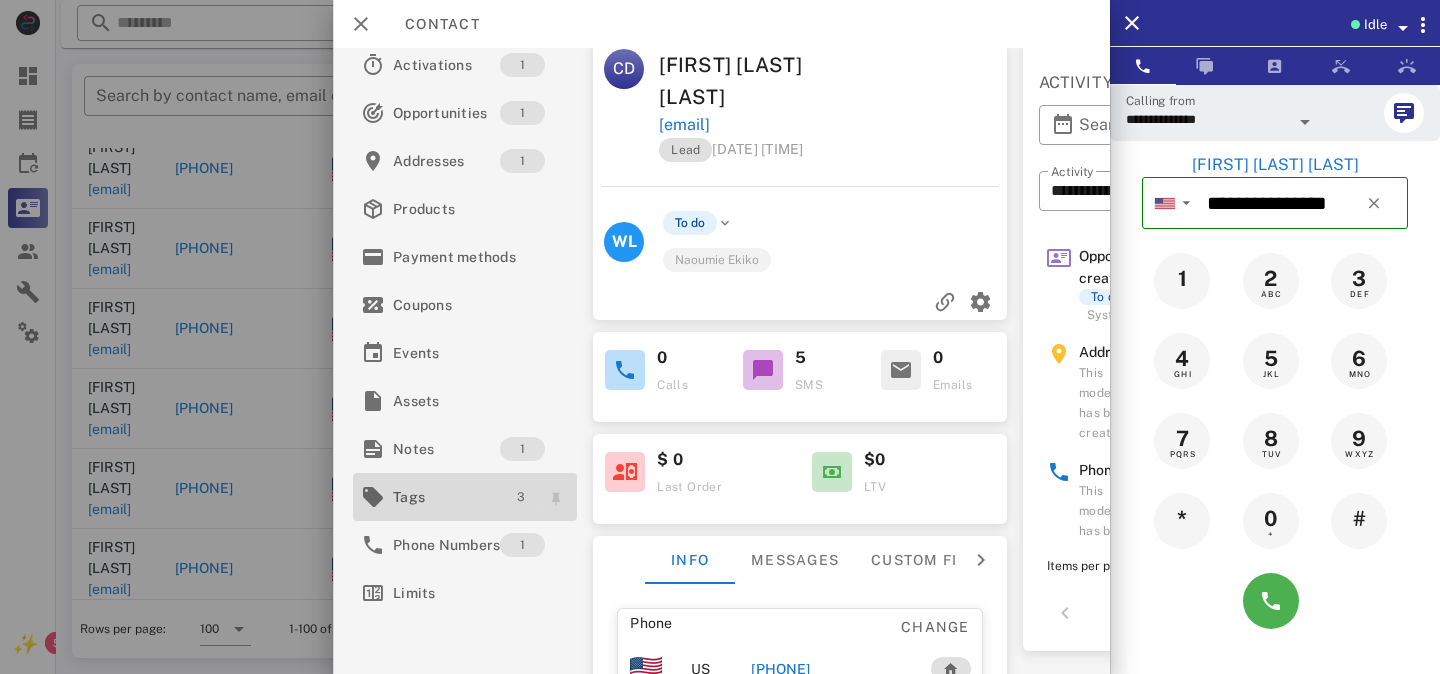 click on "3" at bounding box center [521, 497] 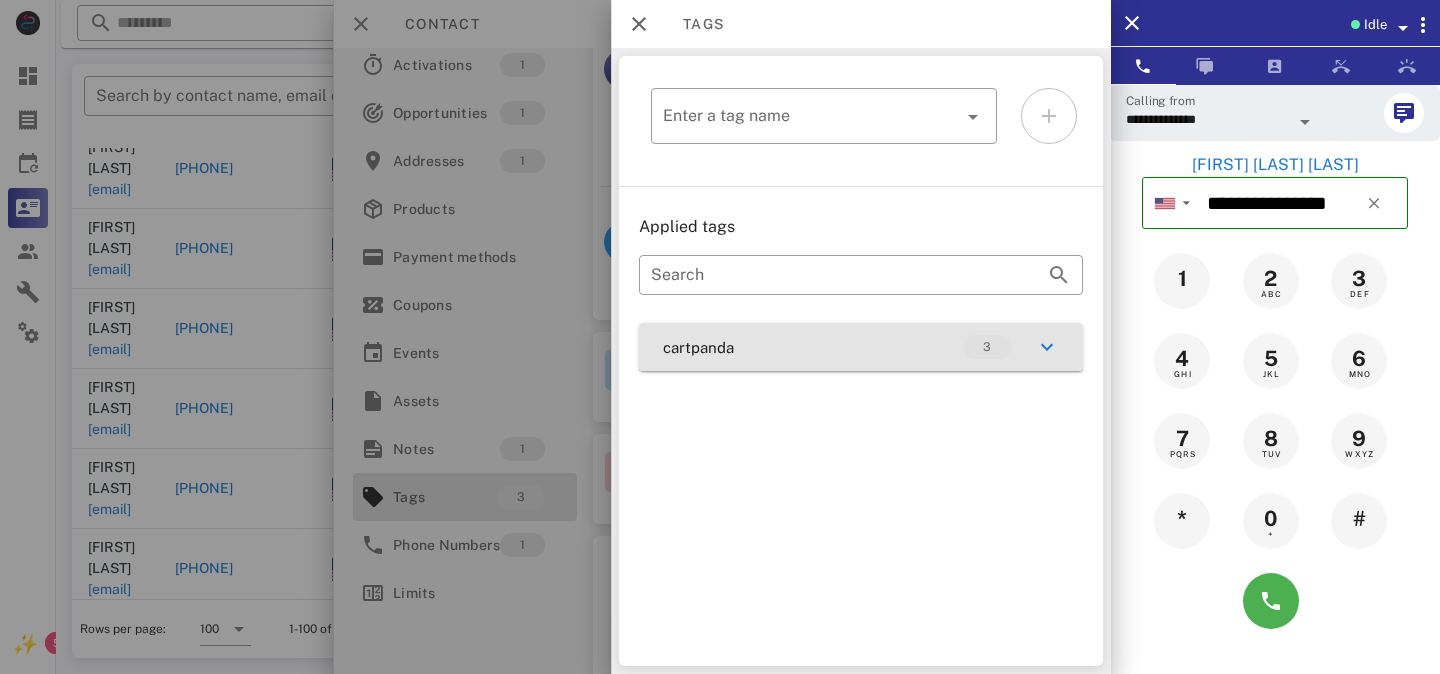 click on "cartpanda  3" at bounding box center (861, 347) 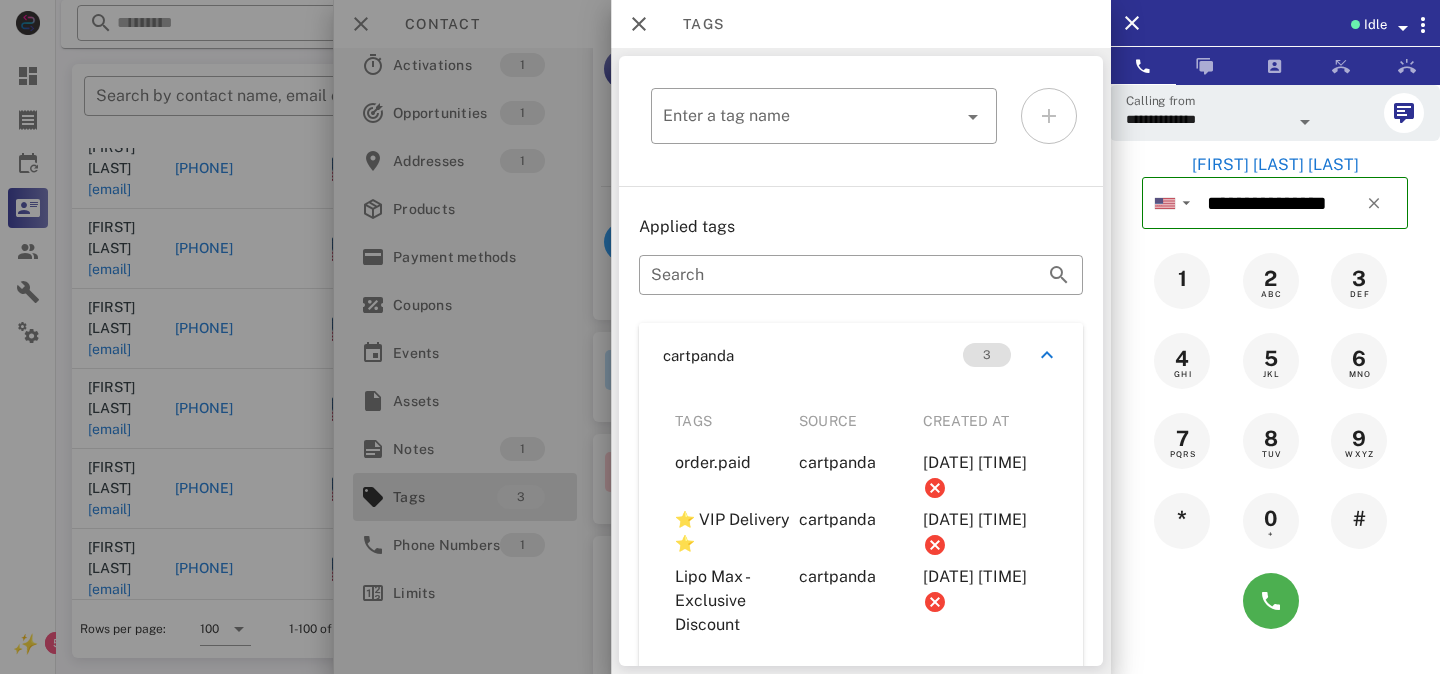 scroll, scrollTop: 7, scrollLeft: 0, axis: vertical 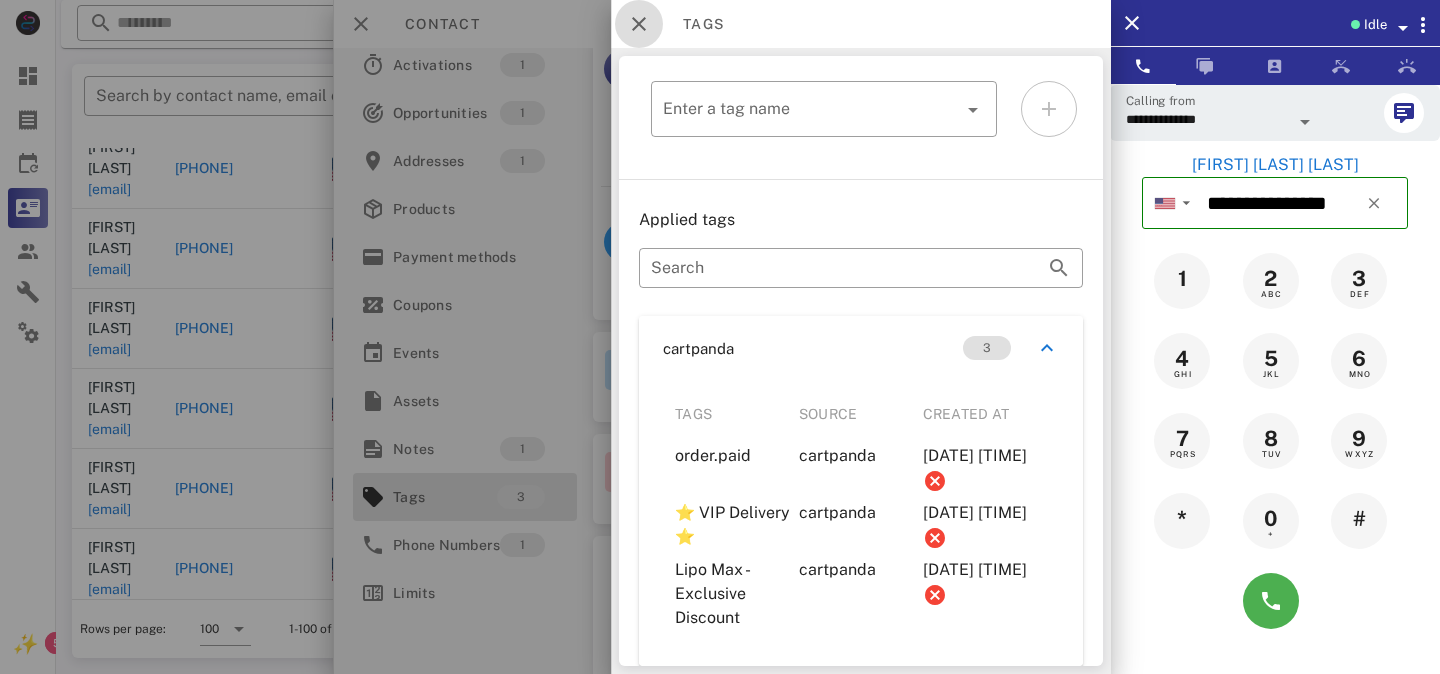 click at bounding box center [639, 24] 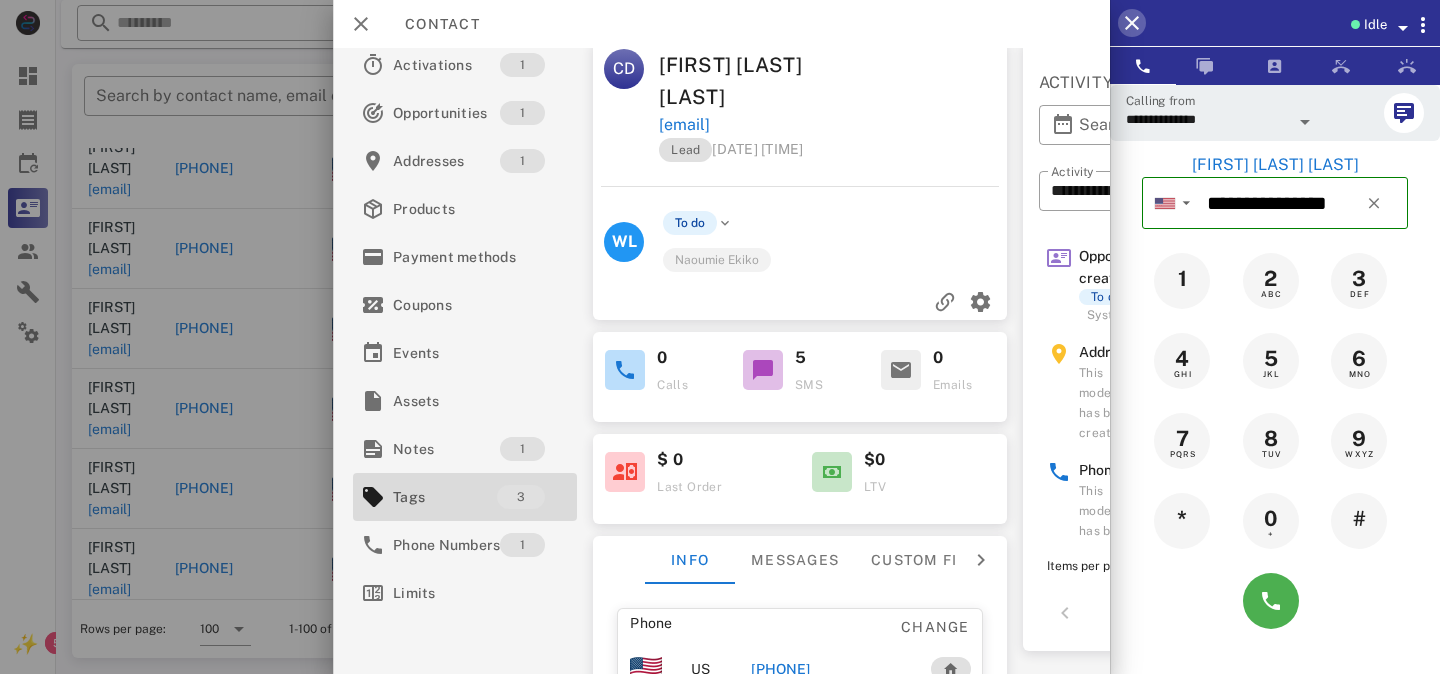 click at bounding box center [1132, 23] 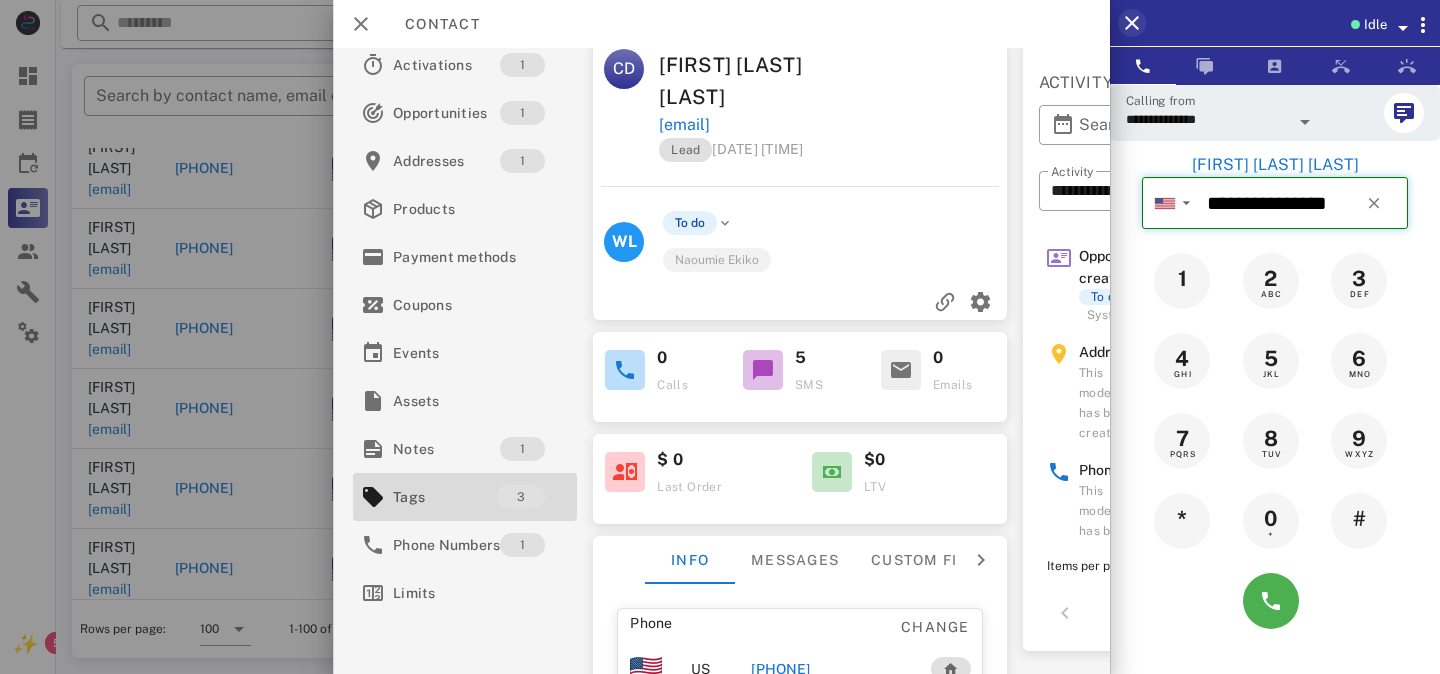 type 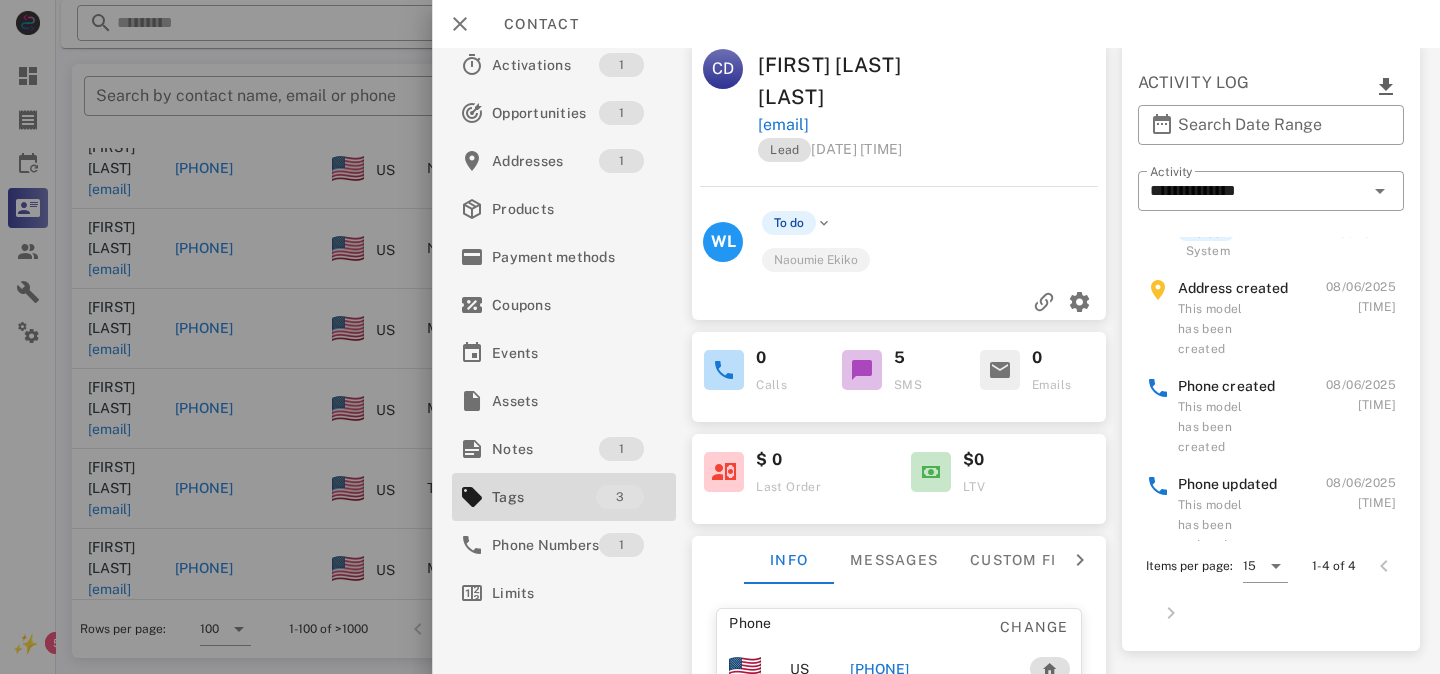 scroll, scrollTop: 64, scrollLeft: 0, axis: vertical 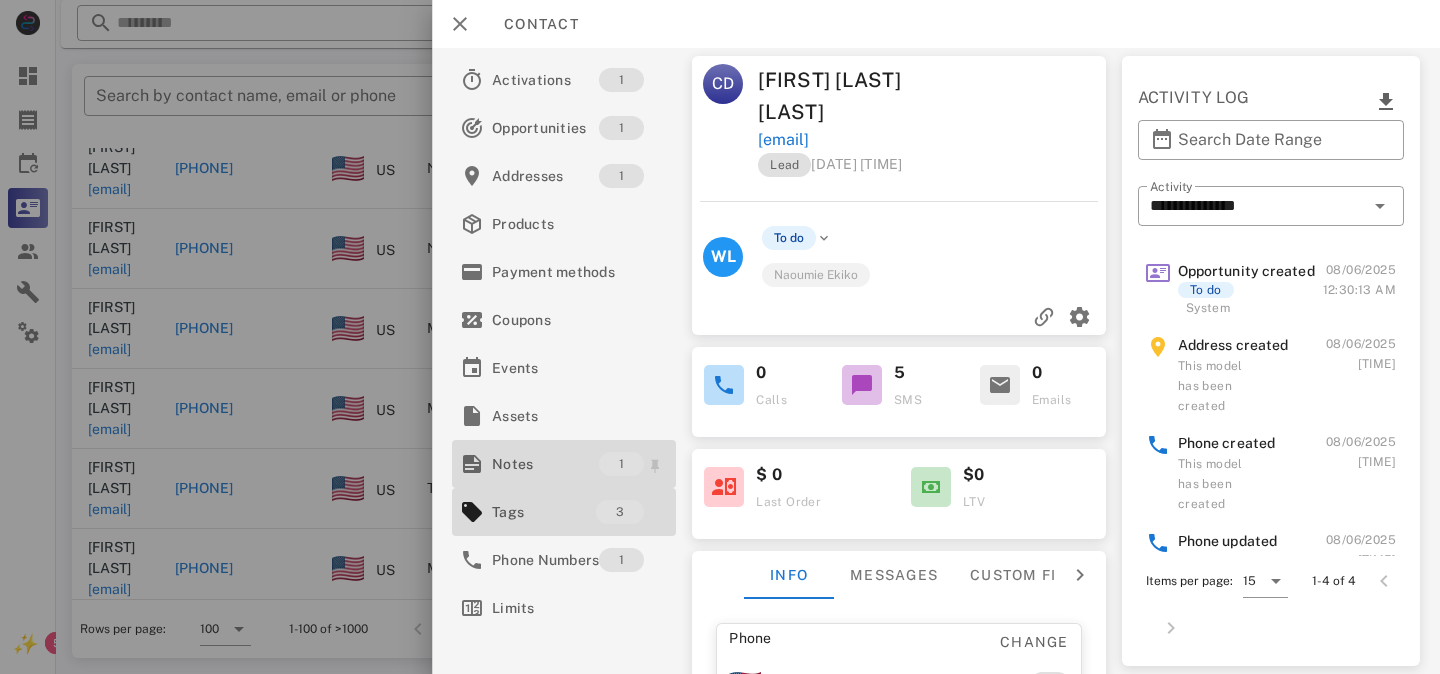 click on "Notes" at bounding box center [545, 464] 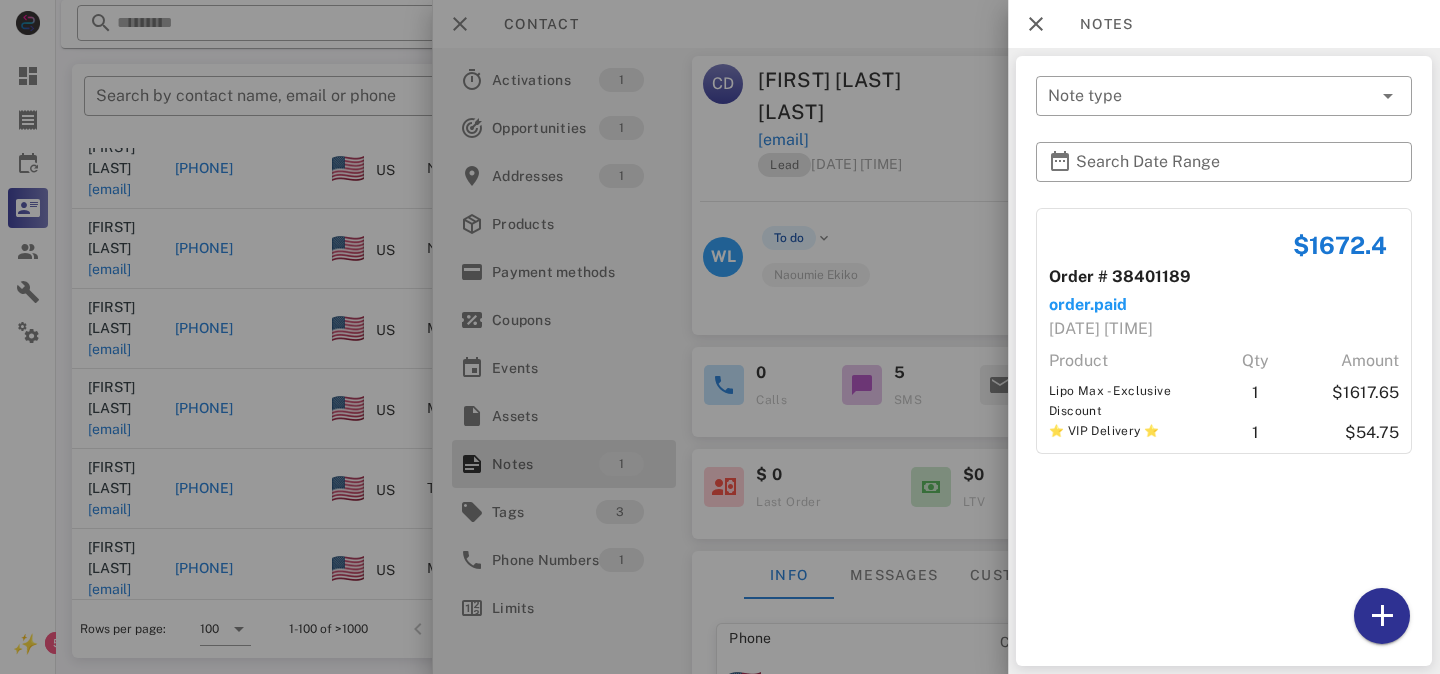 click at bounding box center (720, 337) 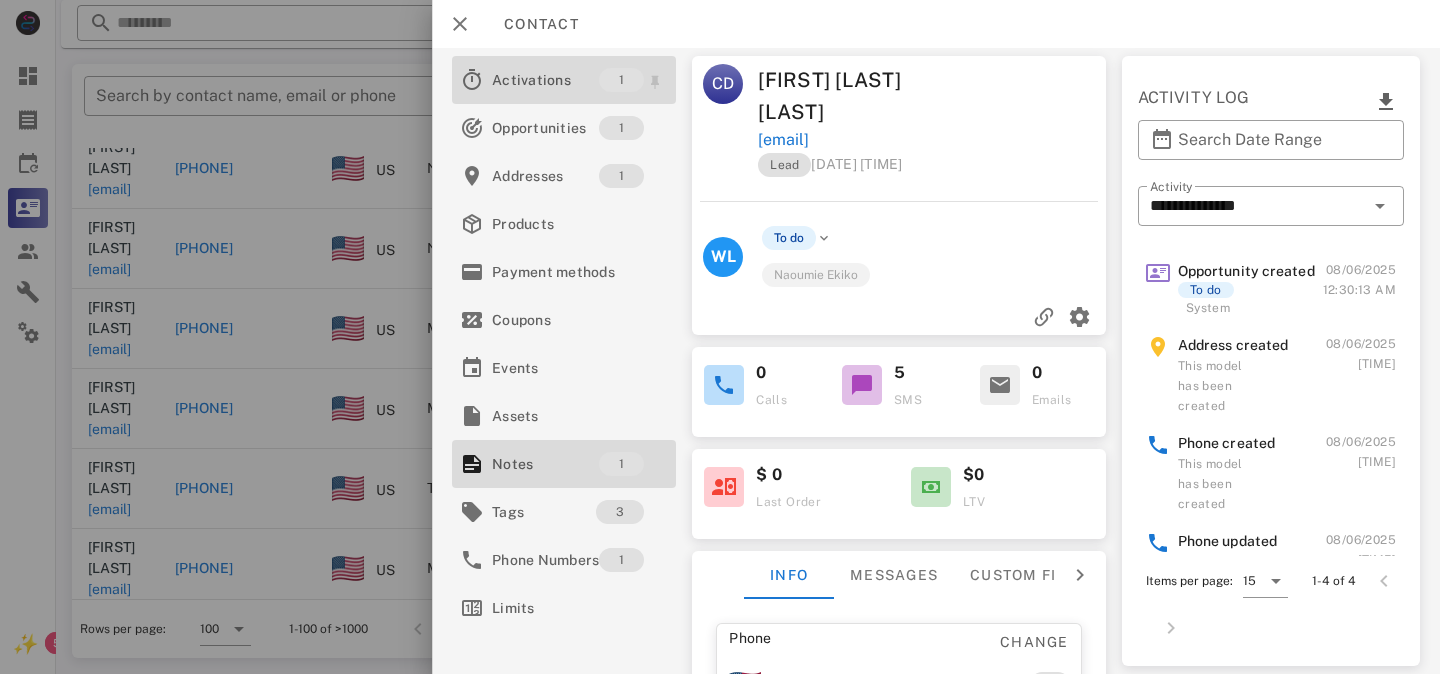 click on "Activations" at bounding box center (545, 80) 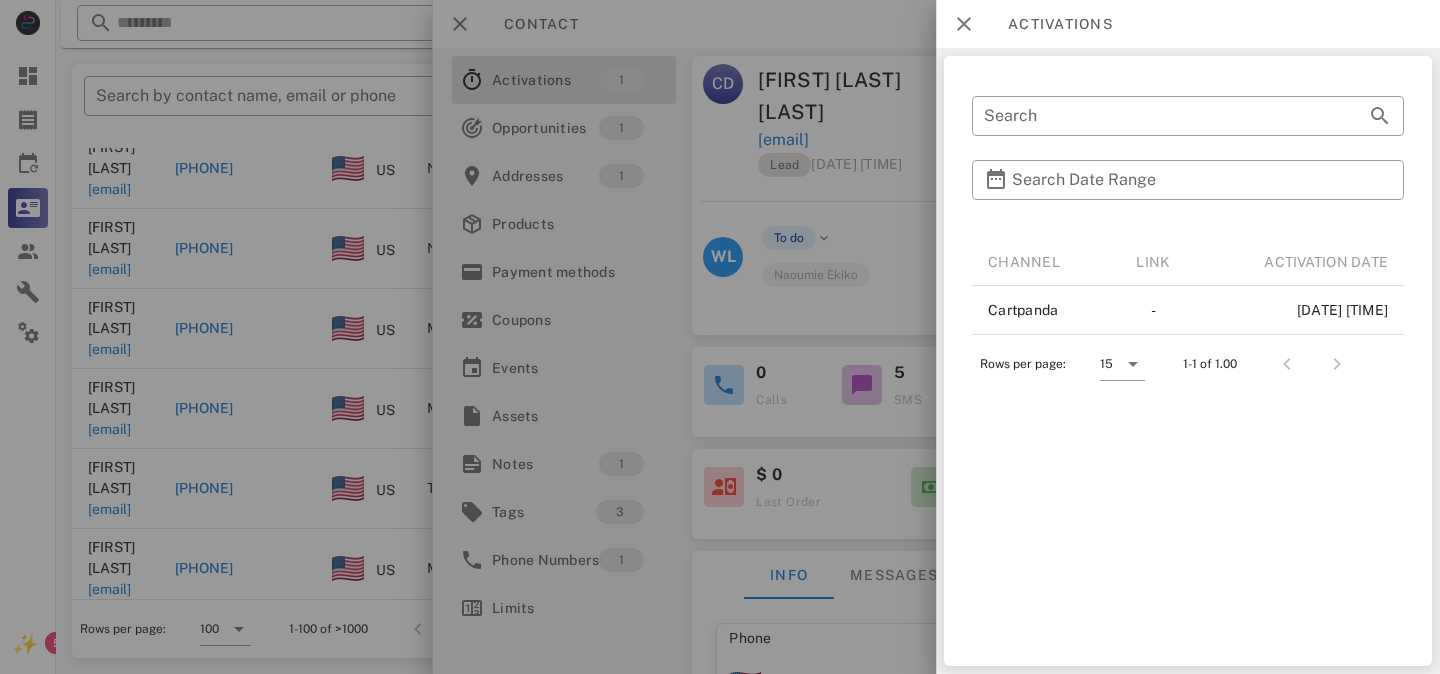 click at bounding box center (720, 337) 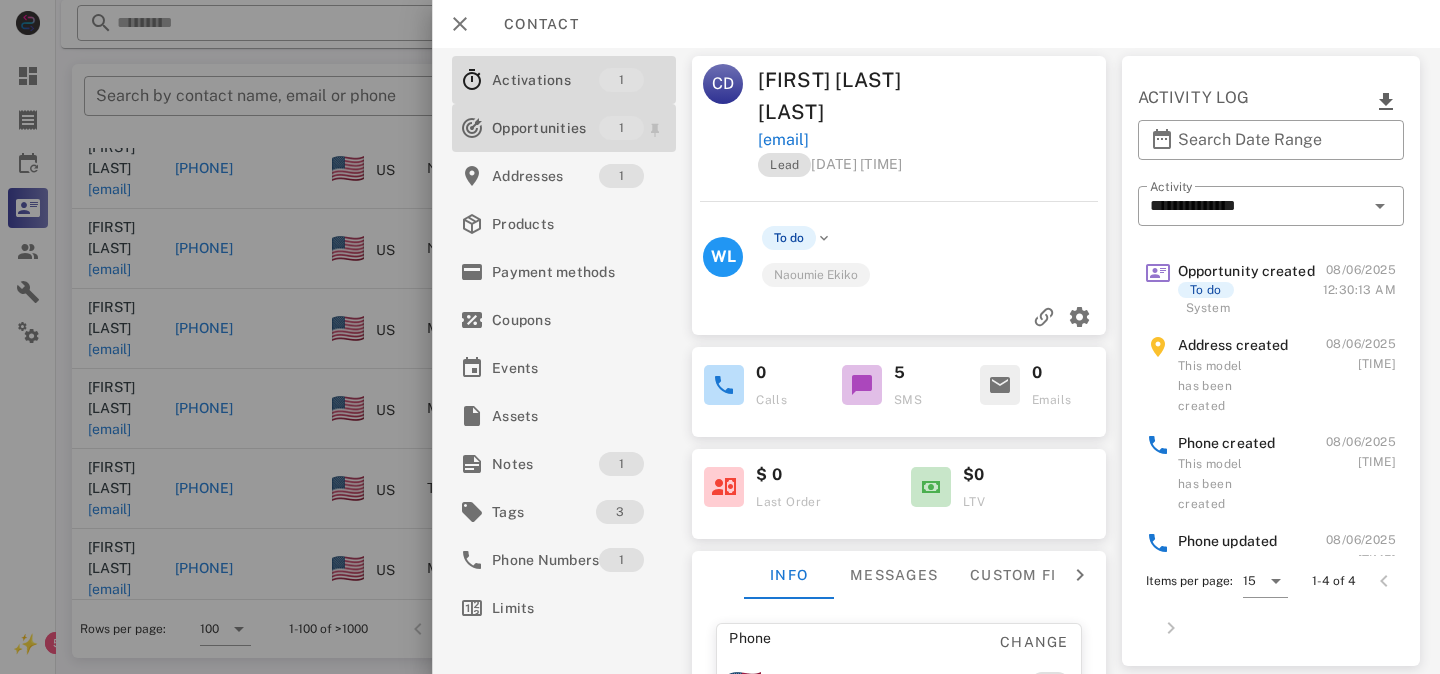 click on "Opportunities" at bounding box center (545, 128) 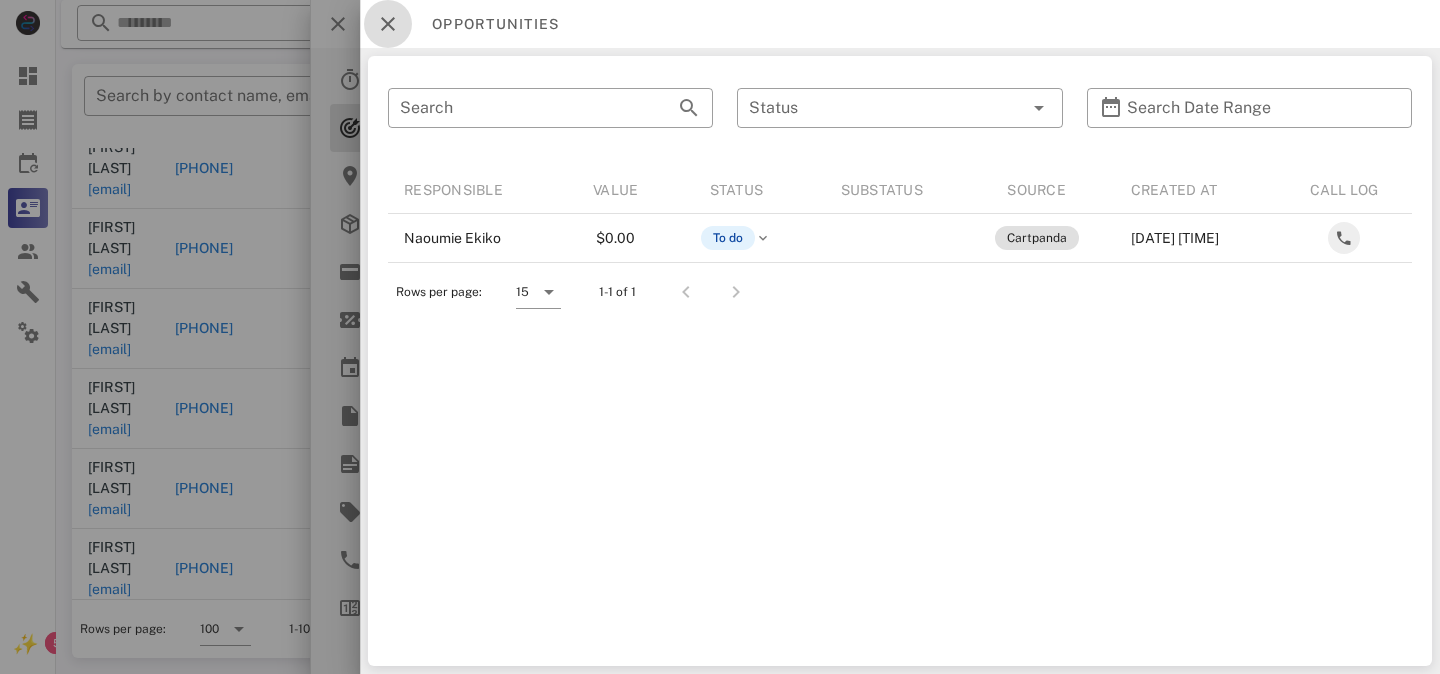 click at bounding box center [388, 24] 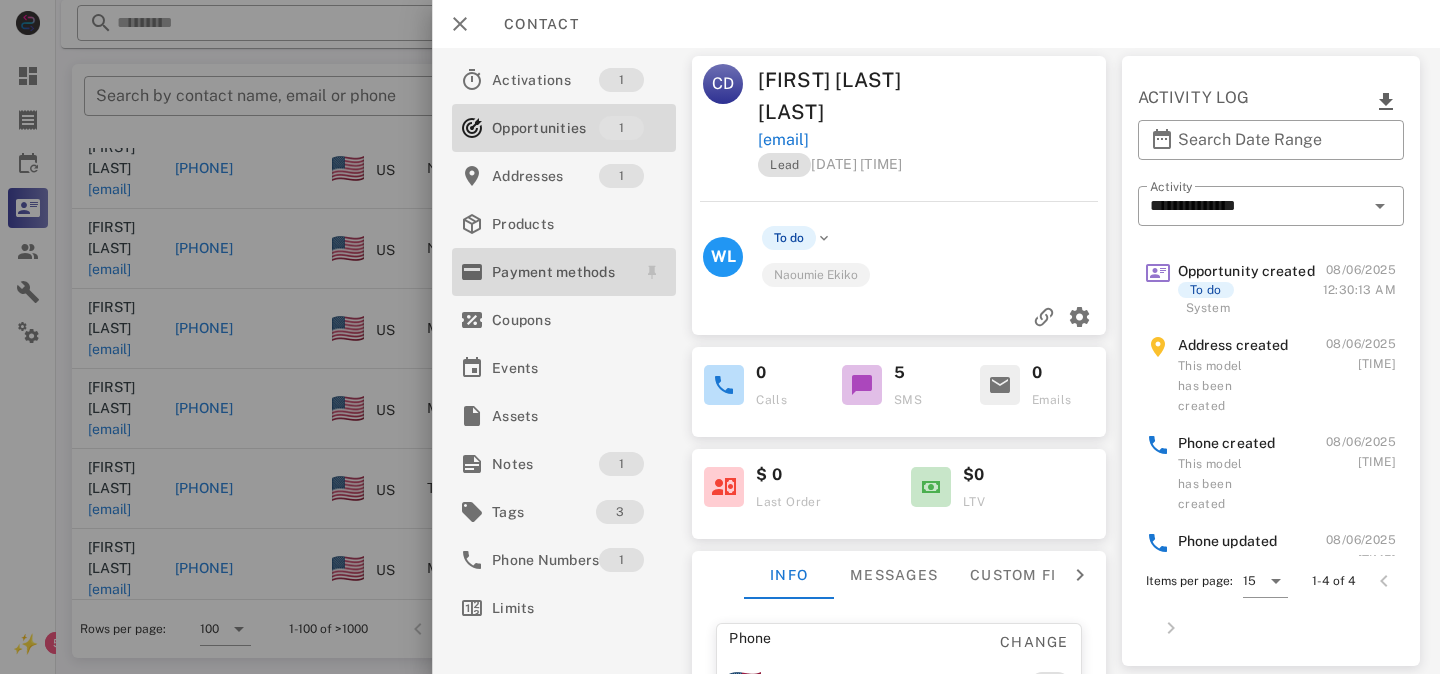 click on "Payment methods" at bounding box center (560, 272) 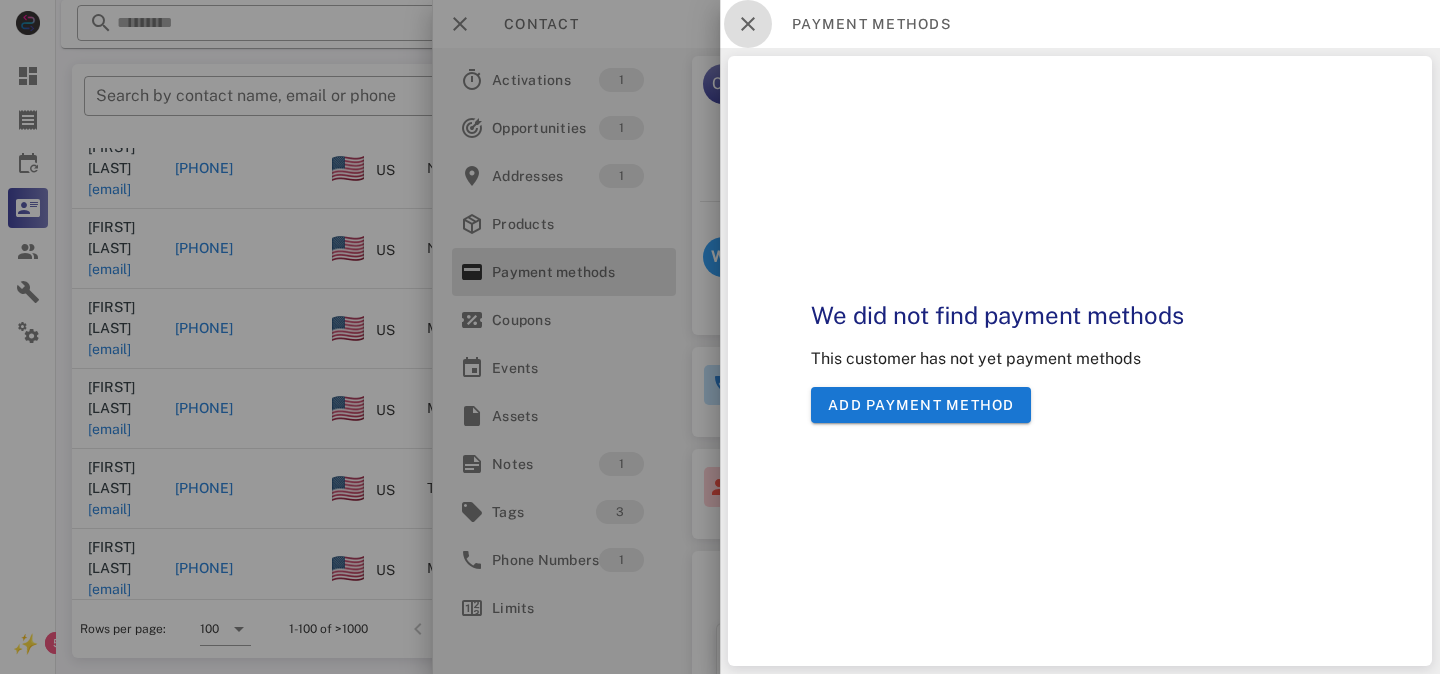 click at bounding box center (748, 24) 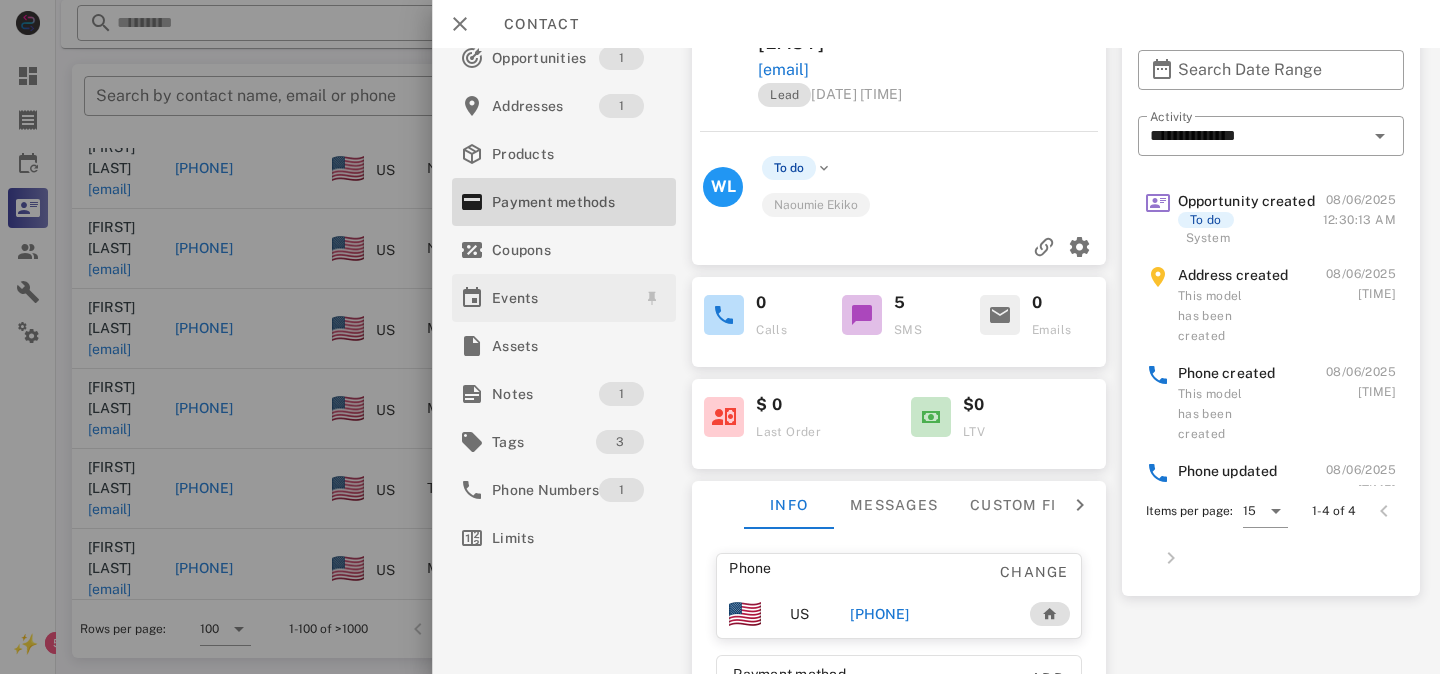 scroll, scrollTop: 136, scrollLeft: 0, axis: vertical 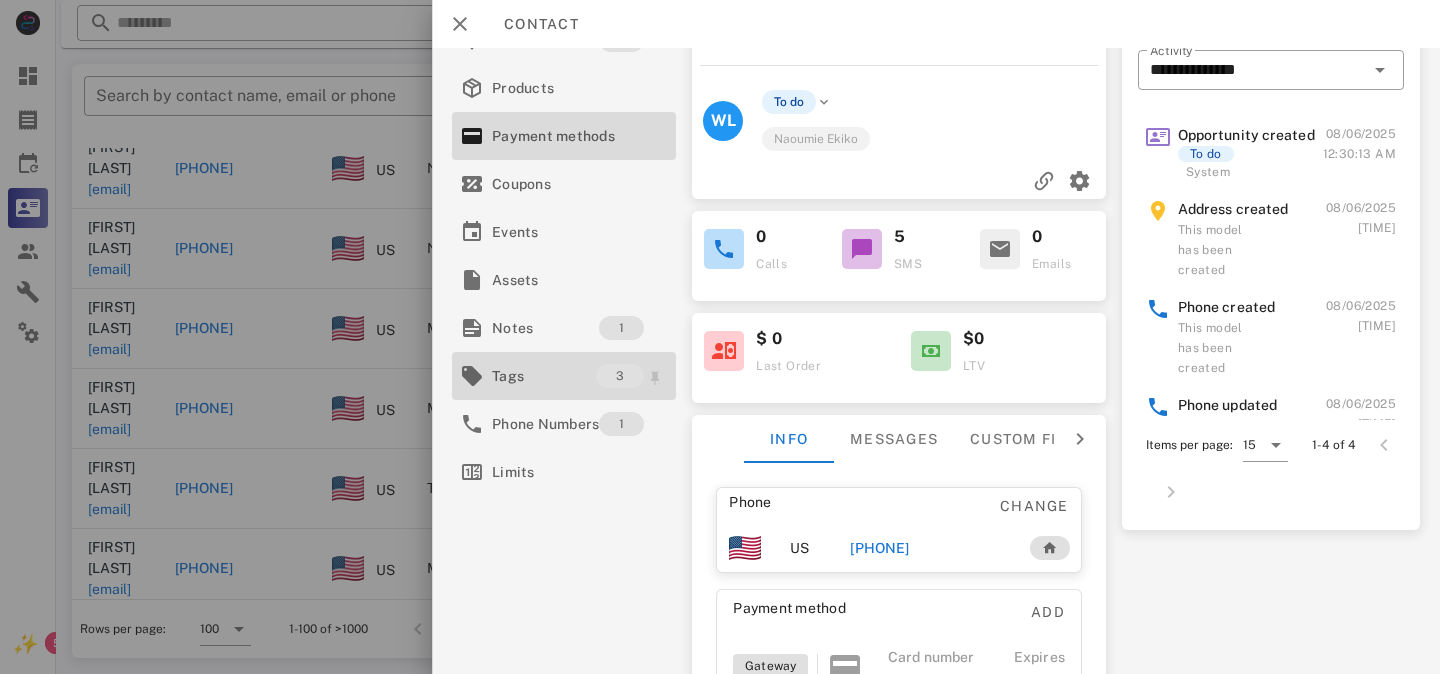 click on "Tags" at bounding box center (544, 376) 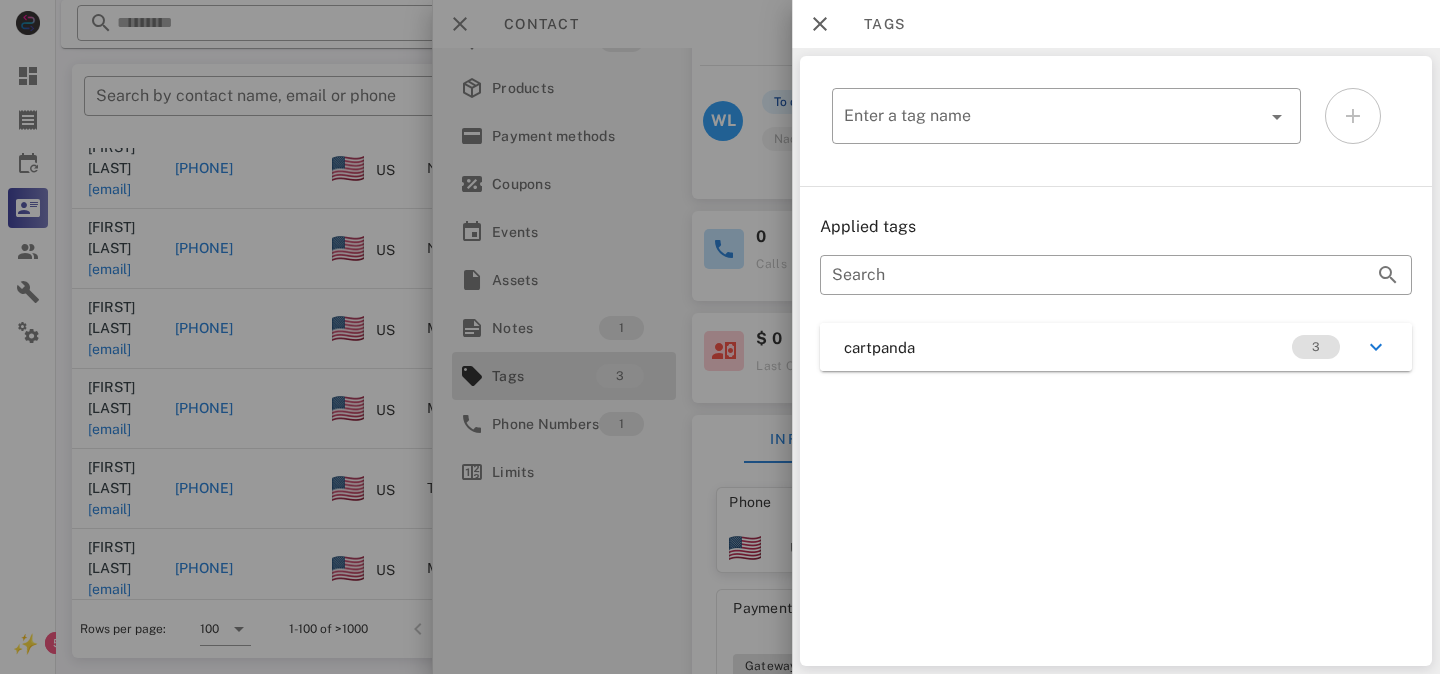 click at bounding box center [720, 337] 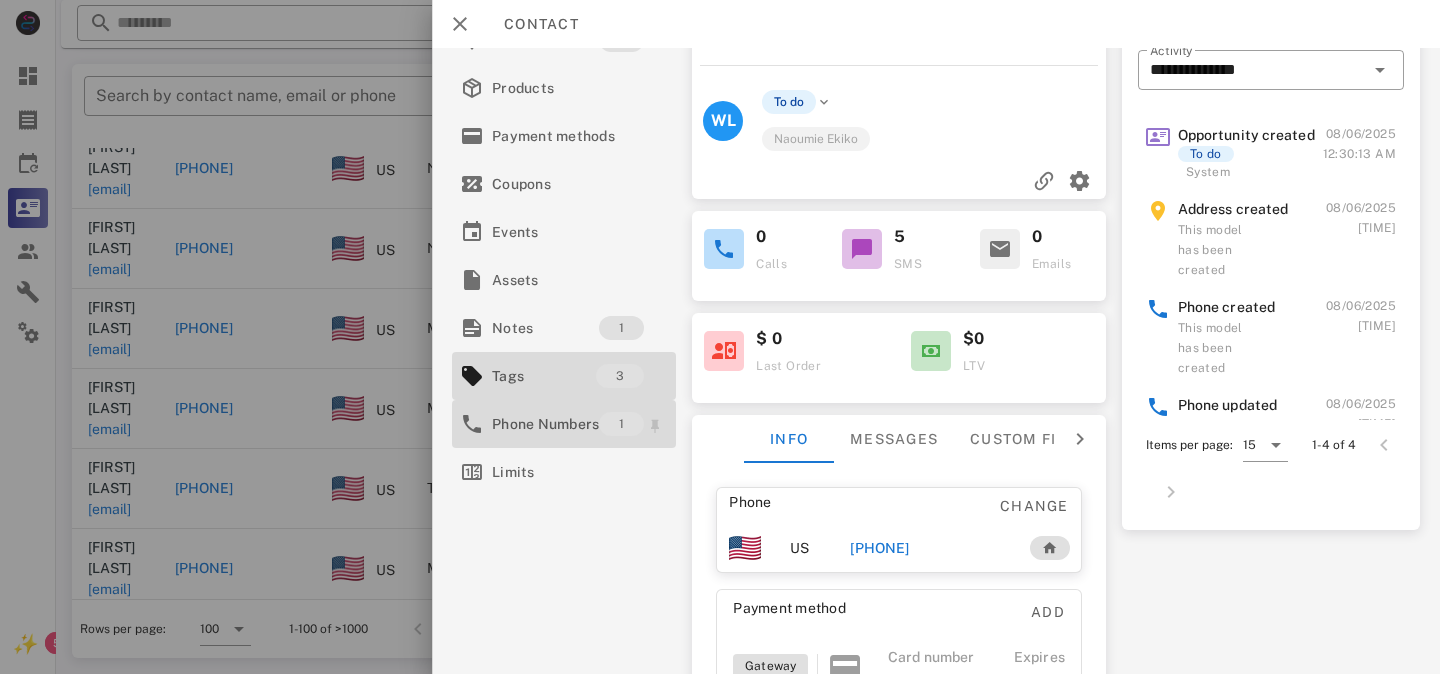 click on "Phone Numbers" at bounding box center [545, 424] 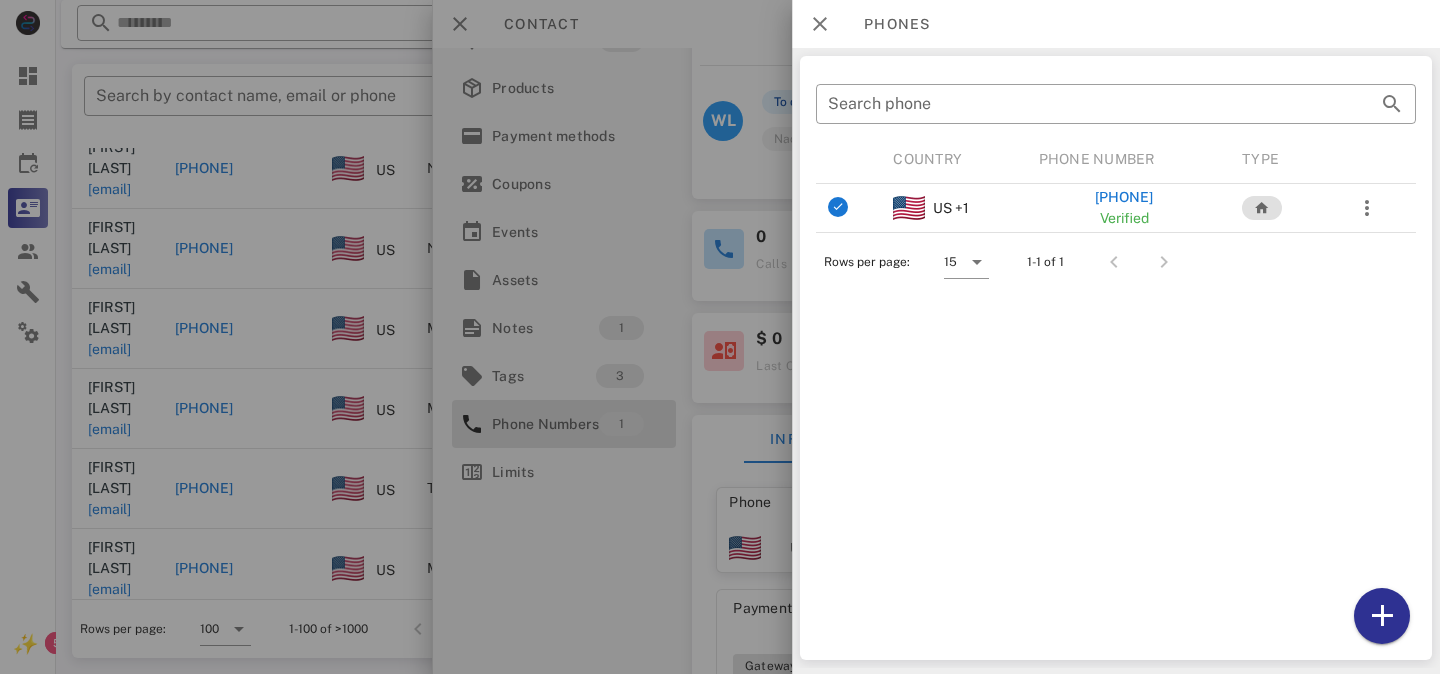 click at bounding box center (720, 337) 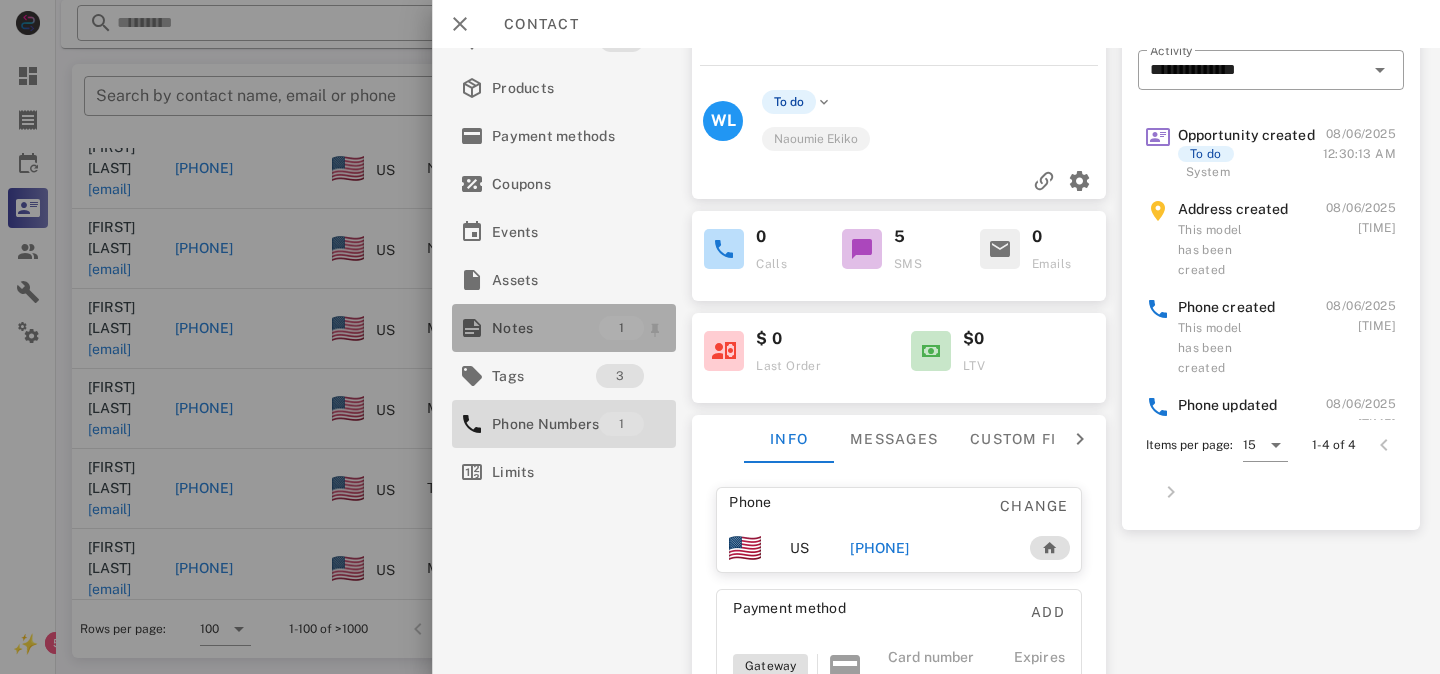 click on "Notes" at bounding box center (545, 328) 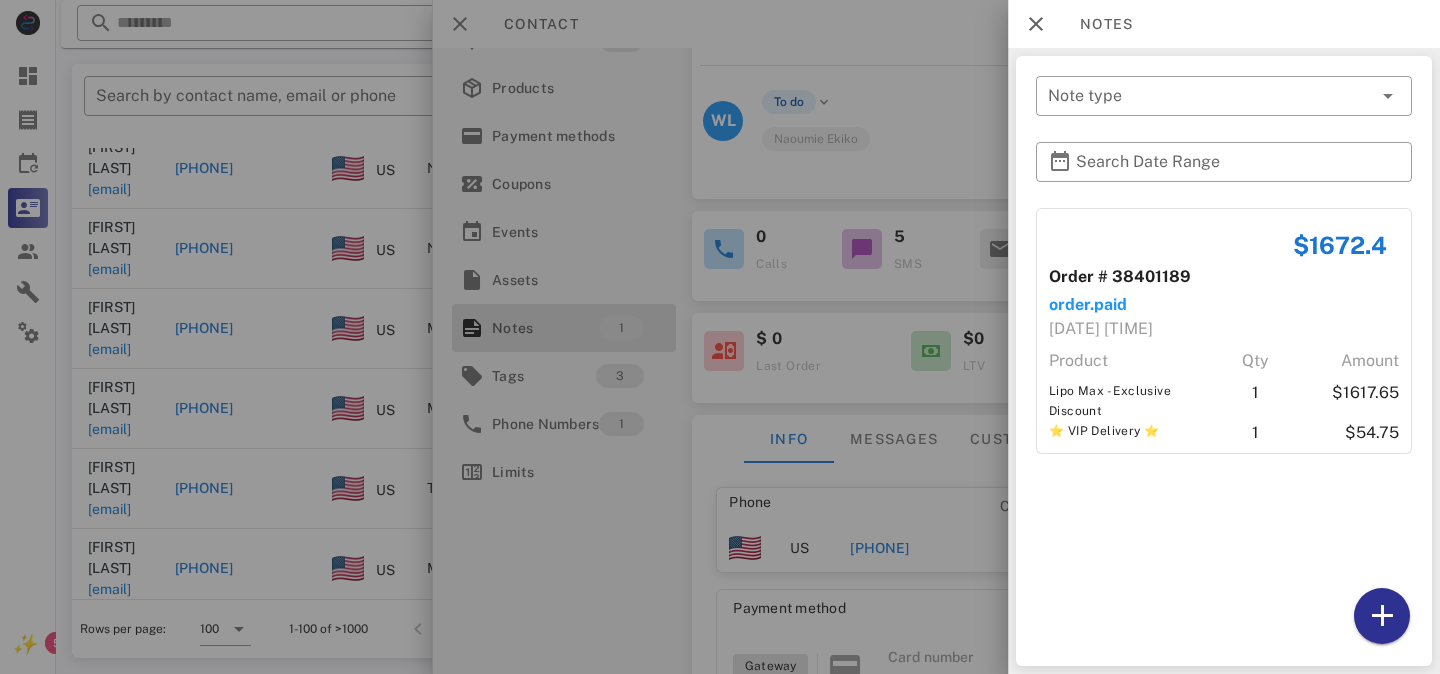 click at bounding box center [720, 337] 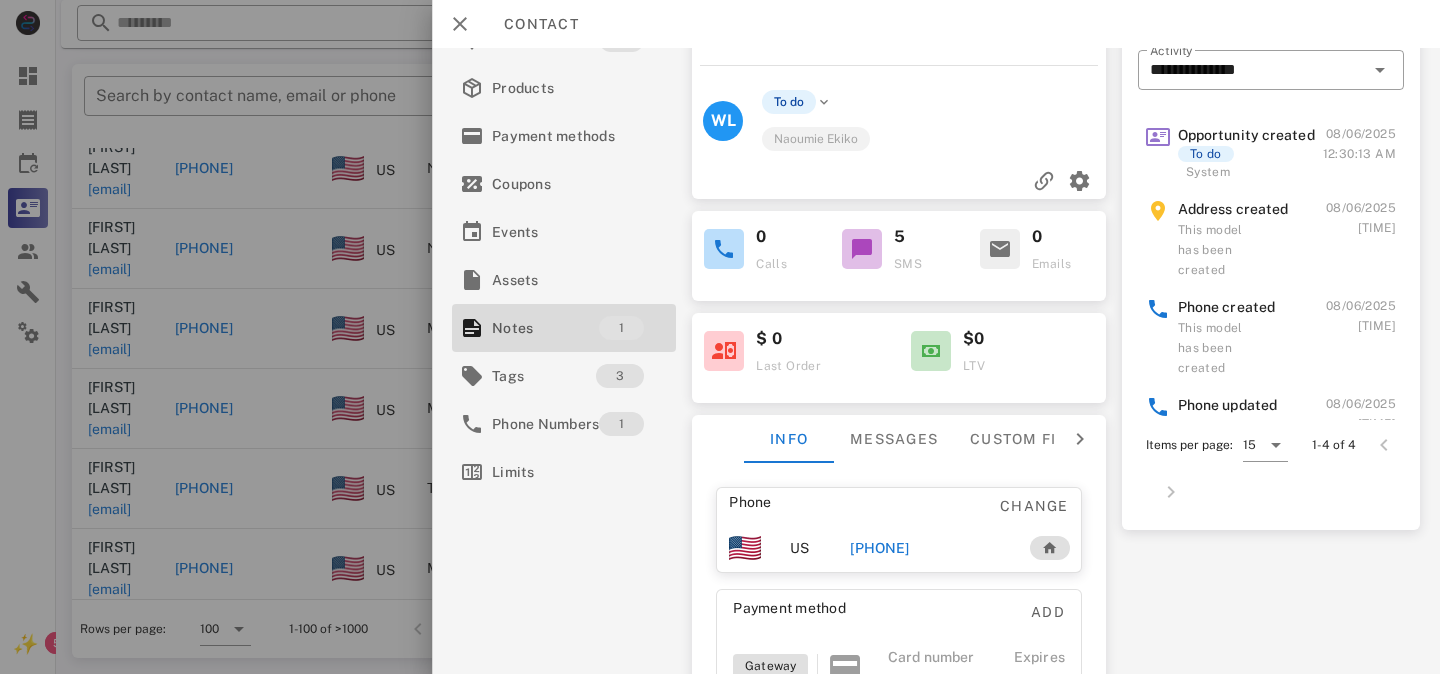 click at bounding box center (862, 249) 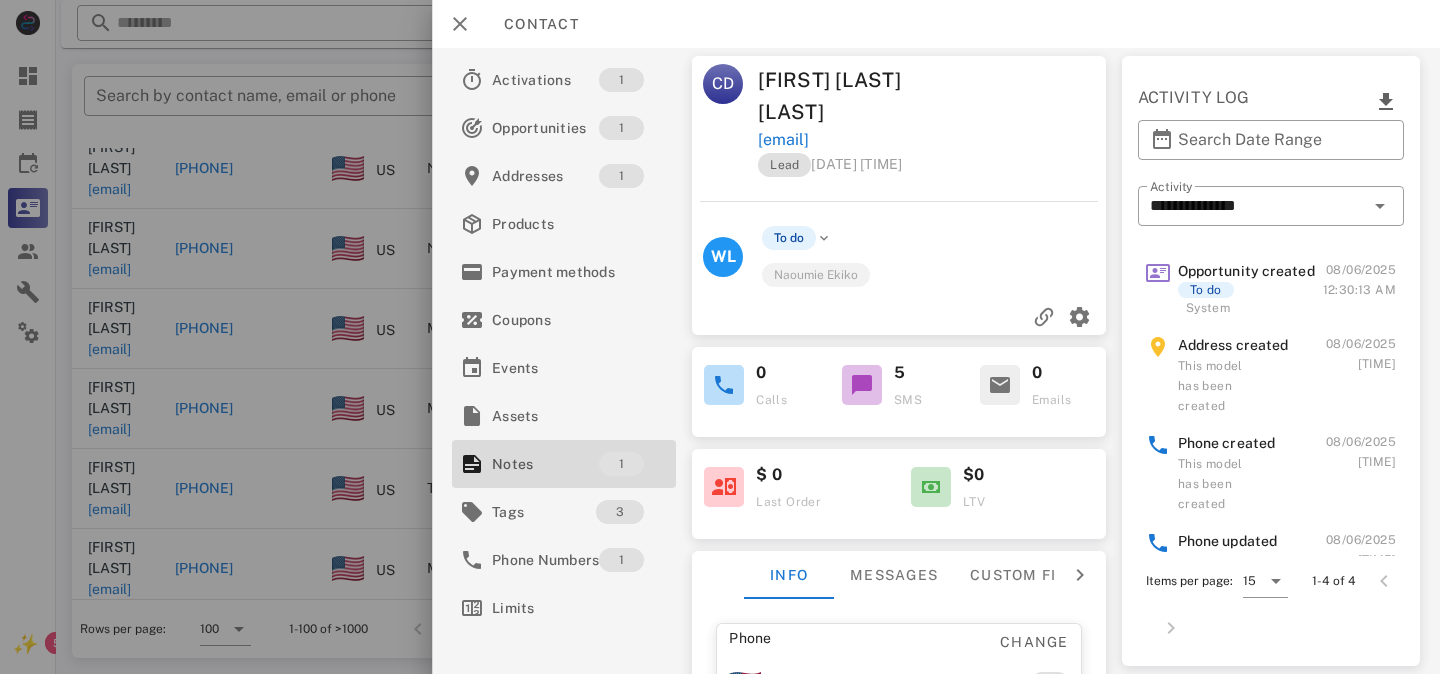 click at bounding box center (862, 385) 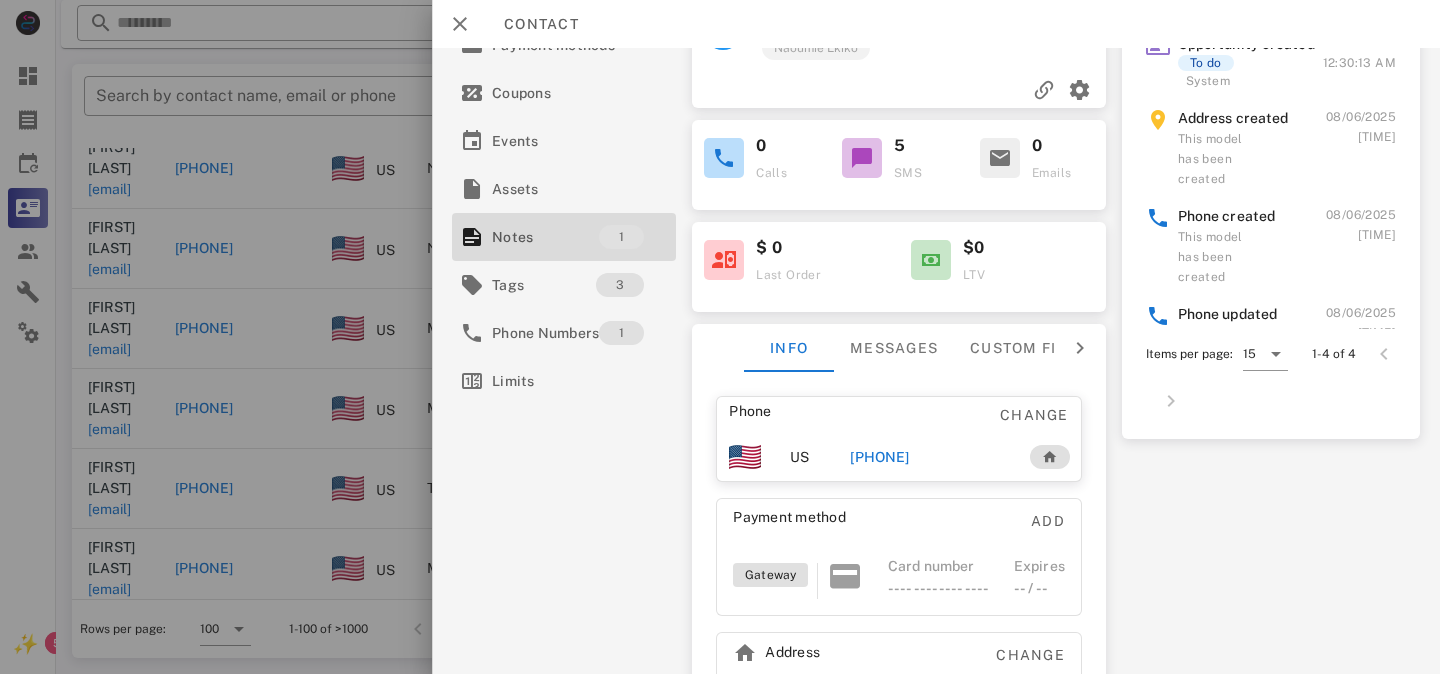 scroll, scrollTop: 306, scrollLeft: 0, axis: vertical 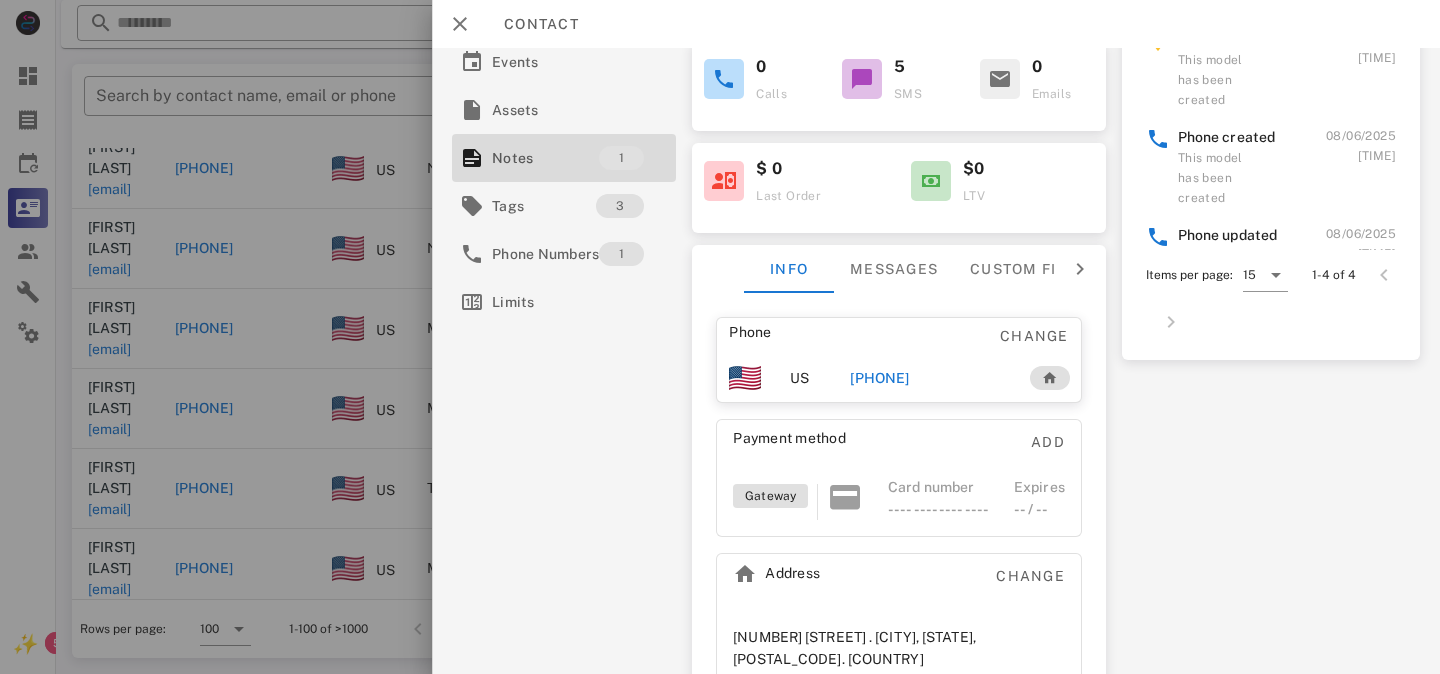 click at bounding box center [720, 337] 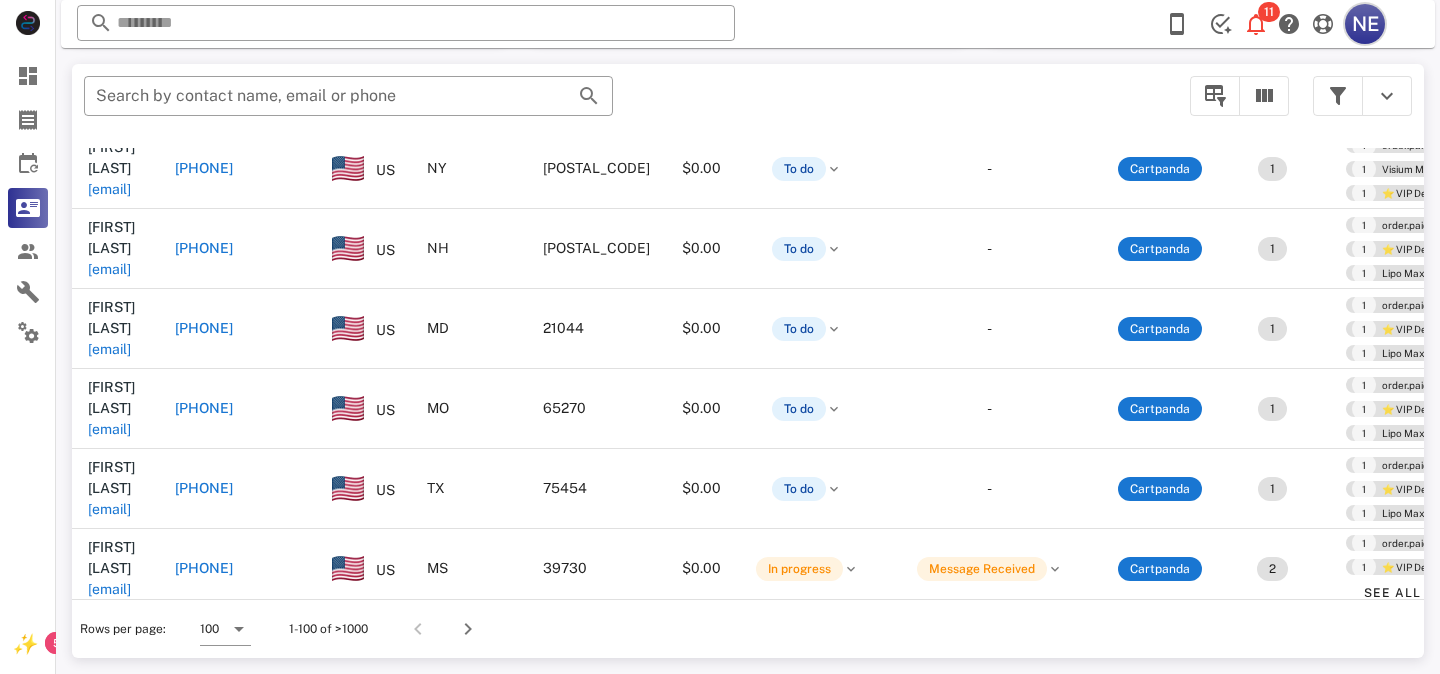 click on "NE" at bounding box center [1365, 24] 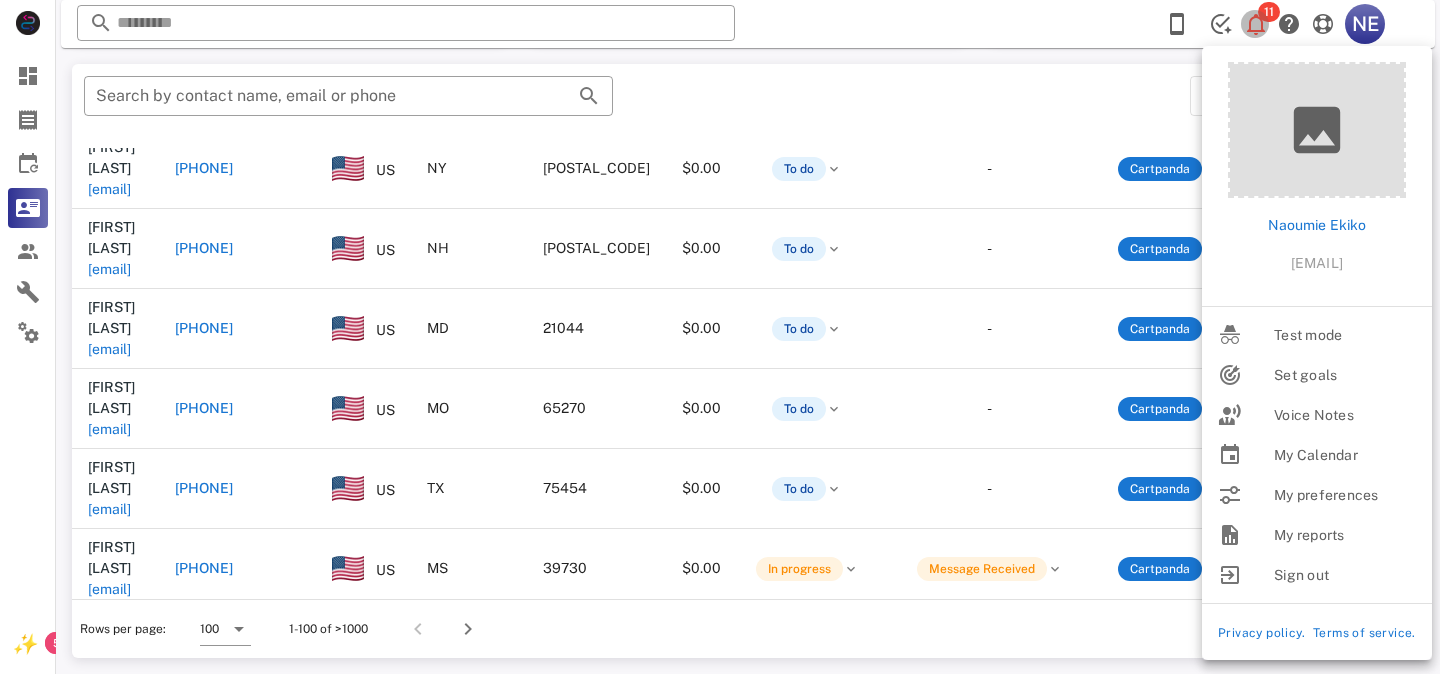 click on "11" at bounding box center (1269, 12) 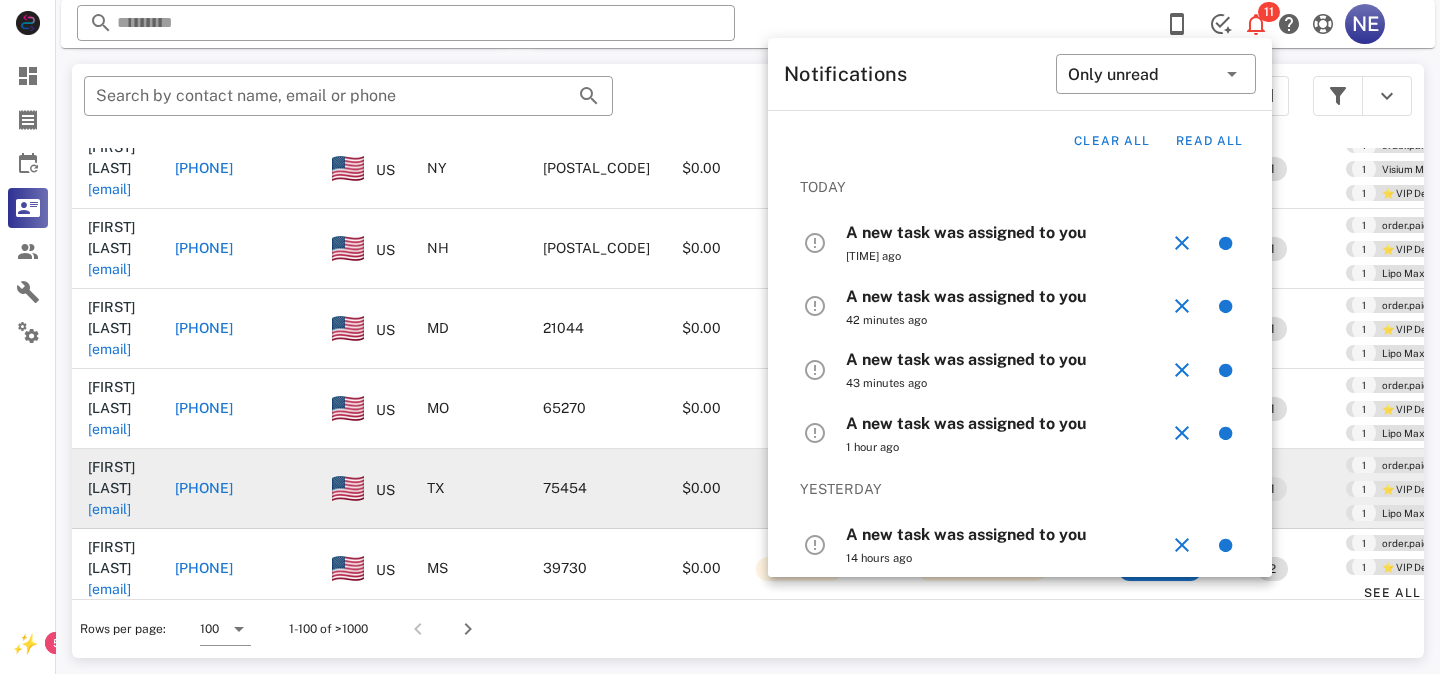 click on "[EMAIL]" at bounding box center [109, 509] 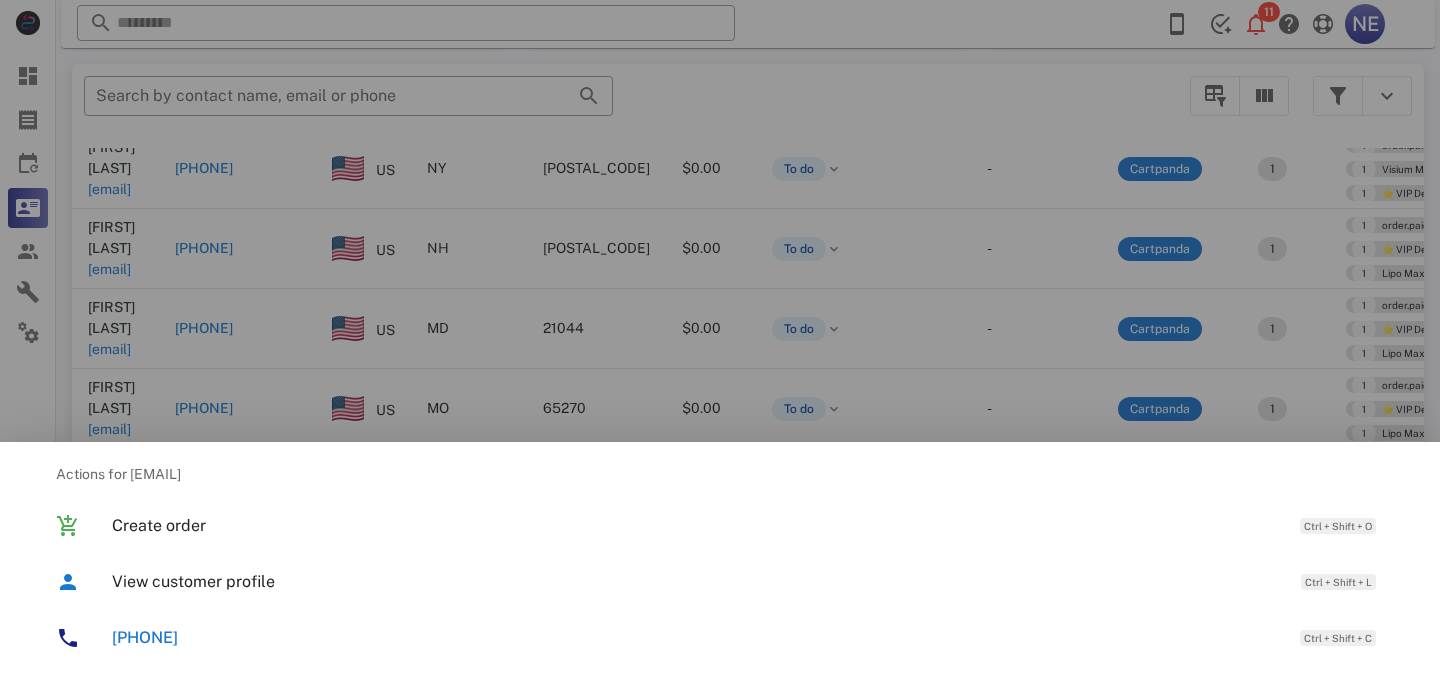 click at bounding box center (720, 337) 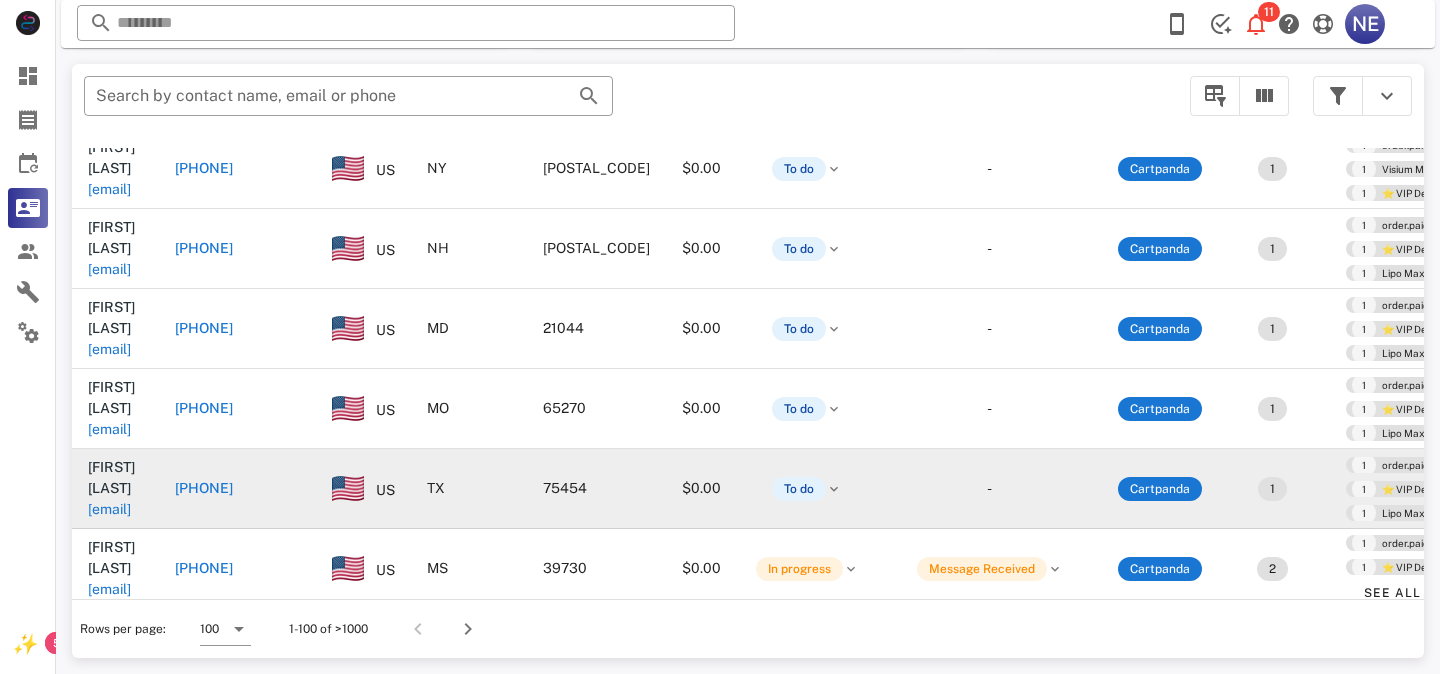 click on "[FIRST] [LAST] [EMAIL]" at bounding box center [115, 488] 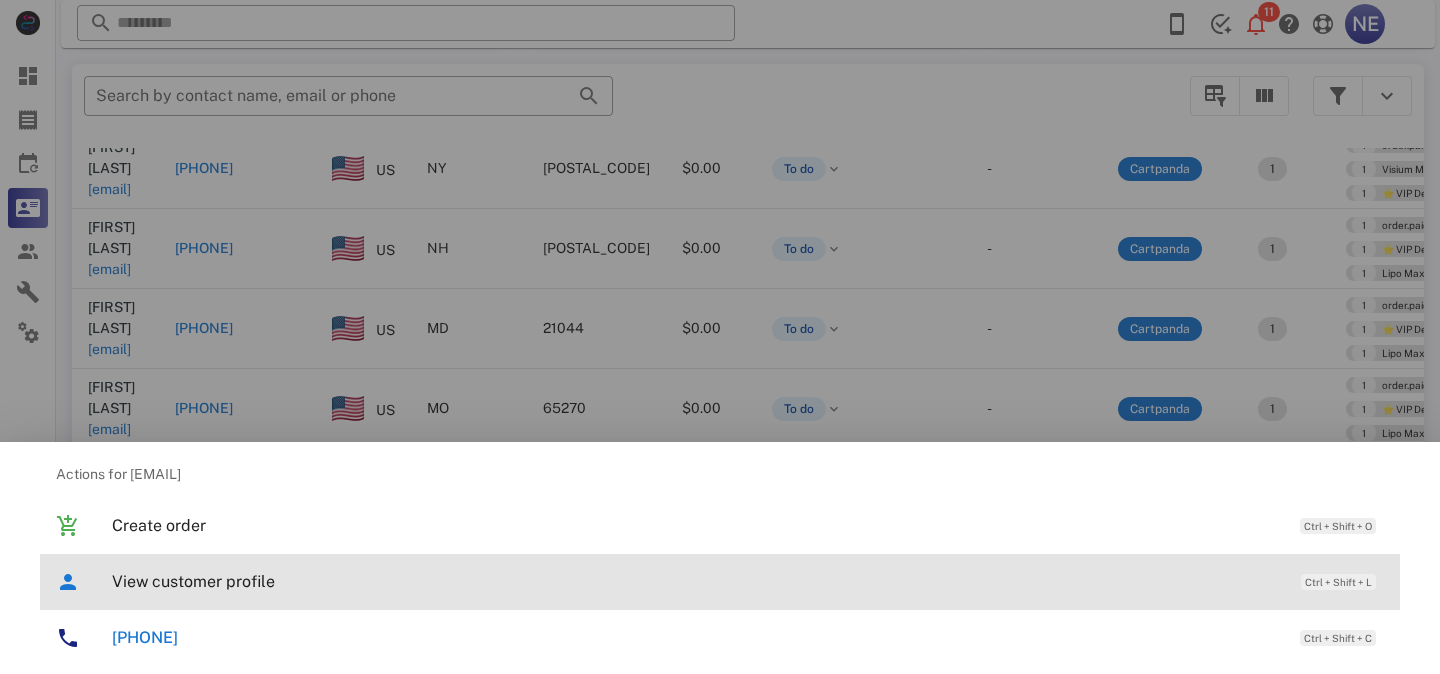 click on "View customer profile" at bounding box center (696, 581) 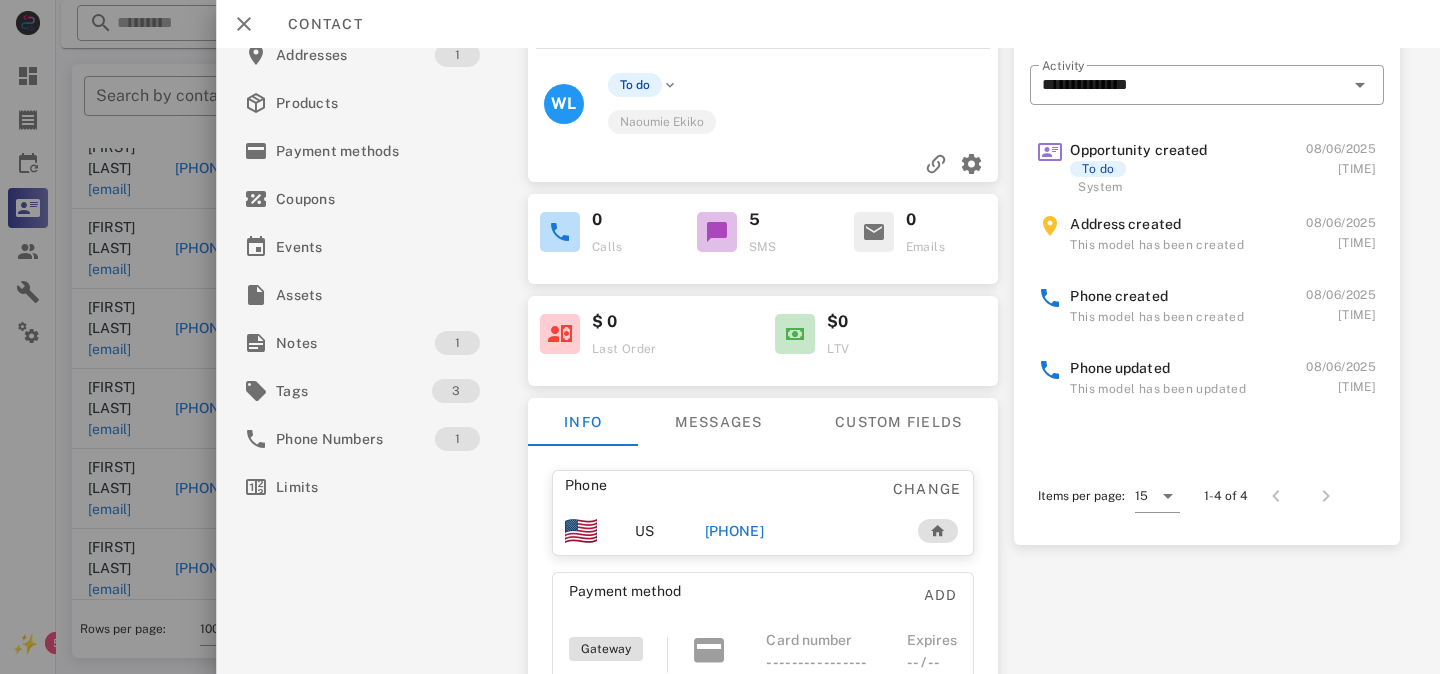 scroll, scrollTop: 250, scrollLeft: 0, axis: vertical 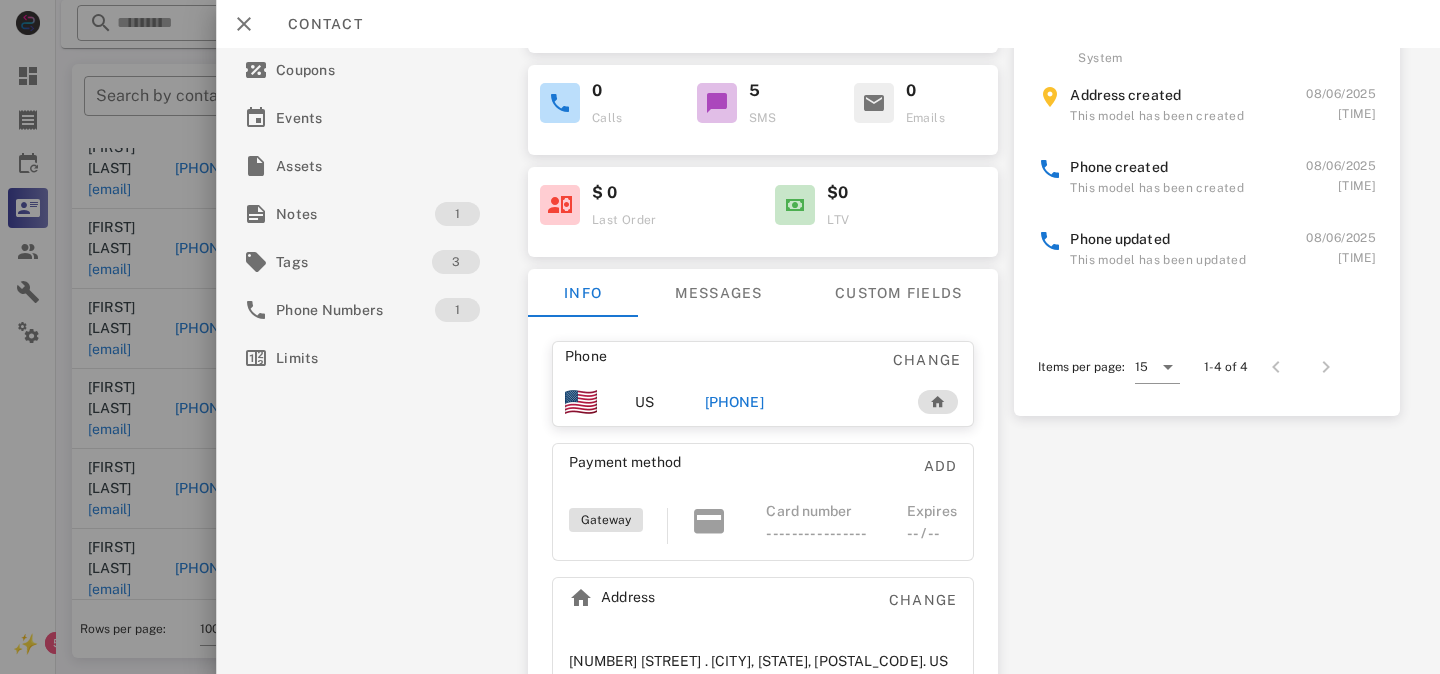 click at bounding box center [720, 337] 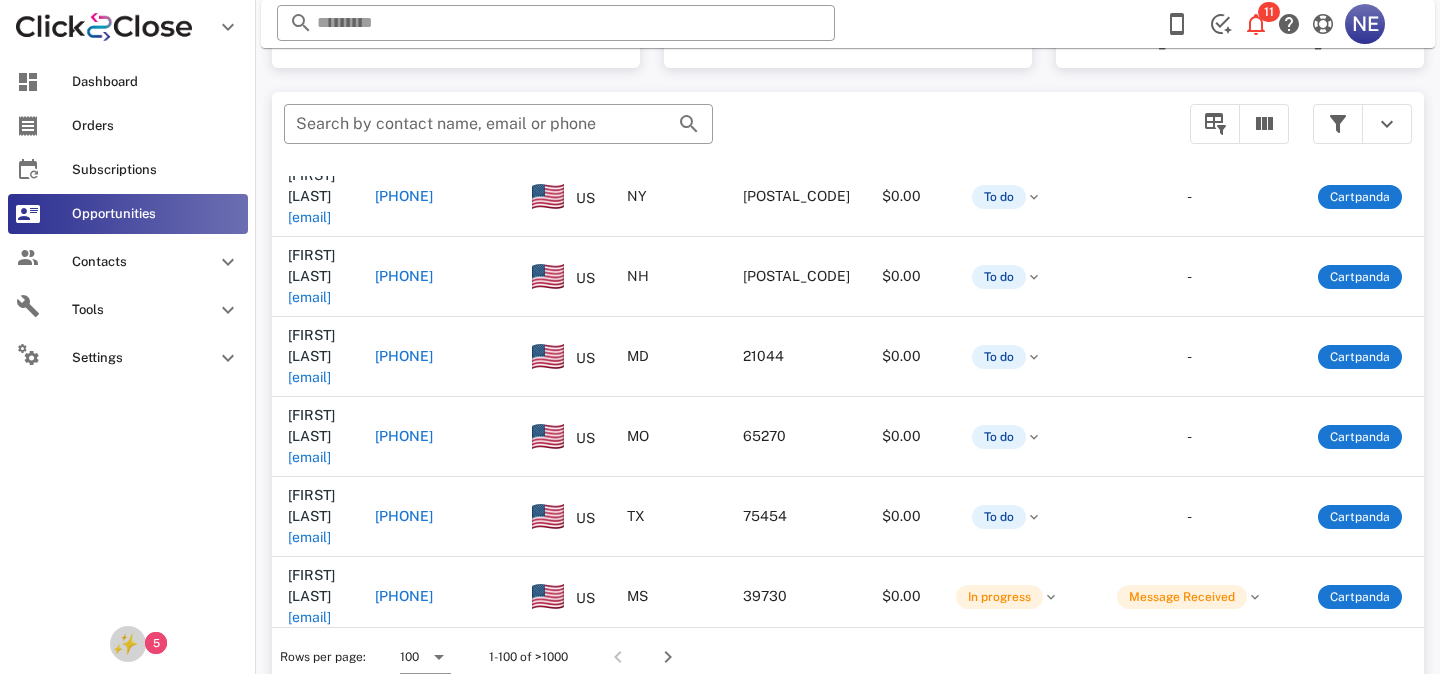 click on "5" at bounding box center [156, 643] 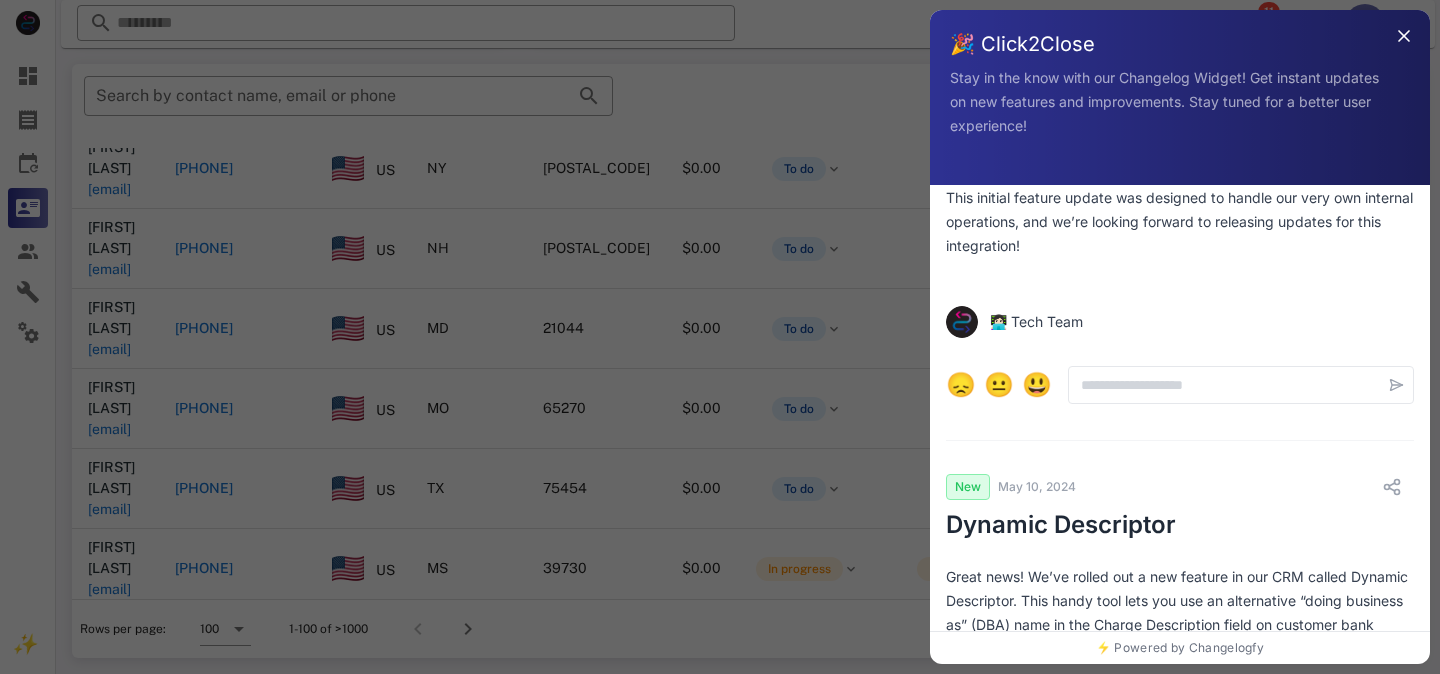 scroll, scrollTop: 847, scrollLeft: 0, axis: vertical 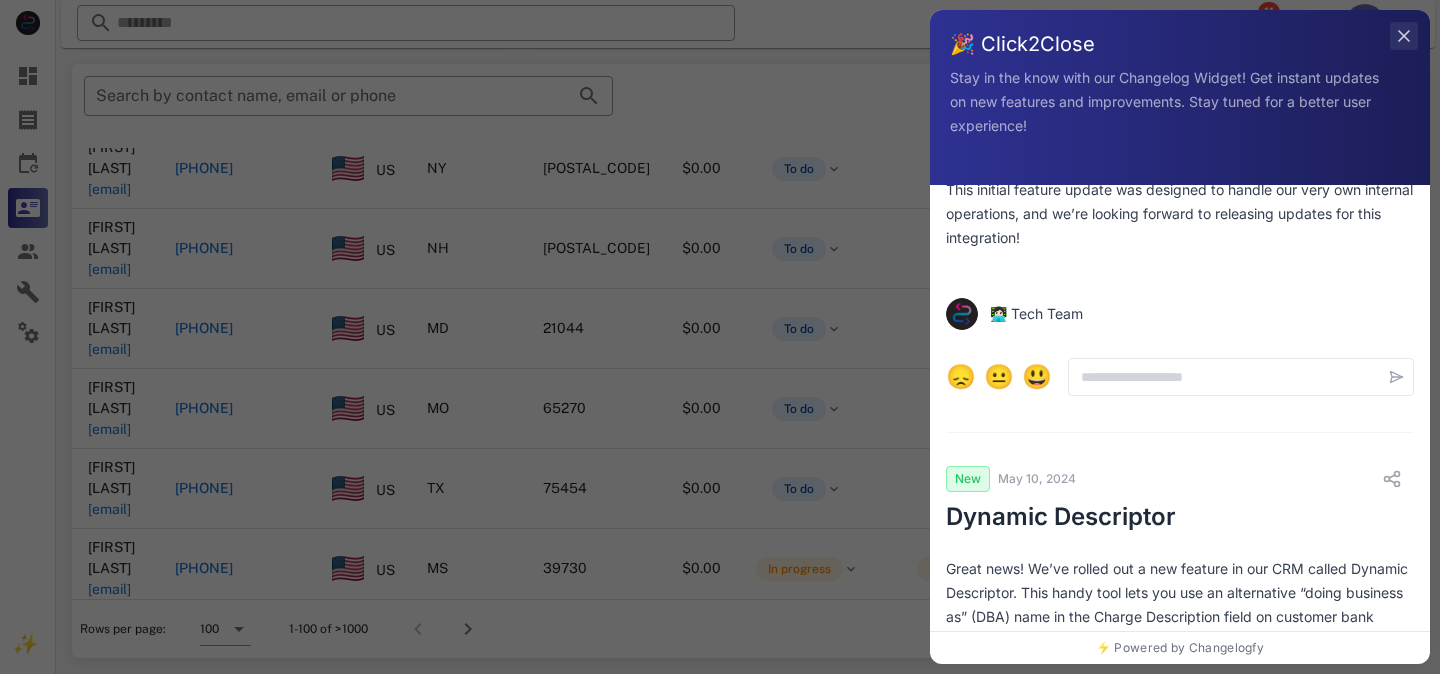 click 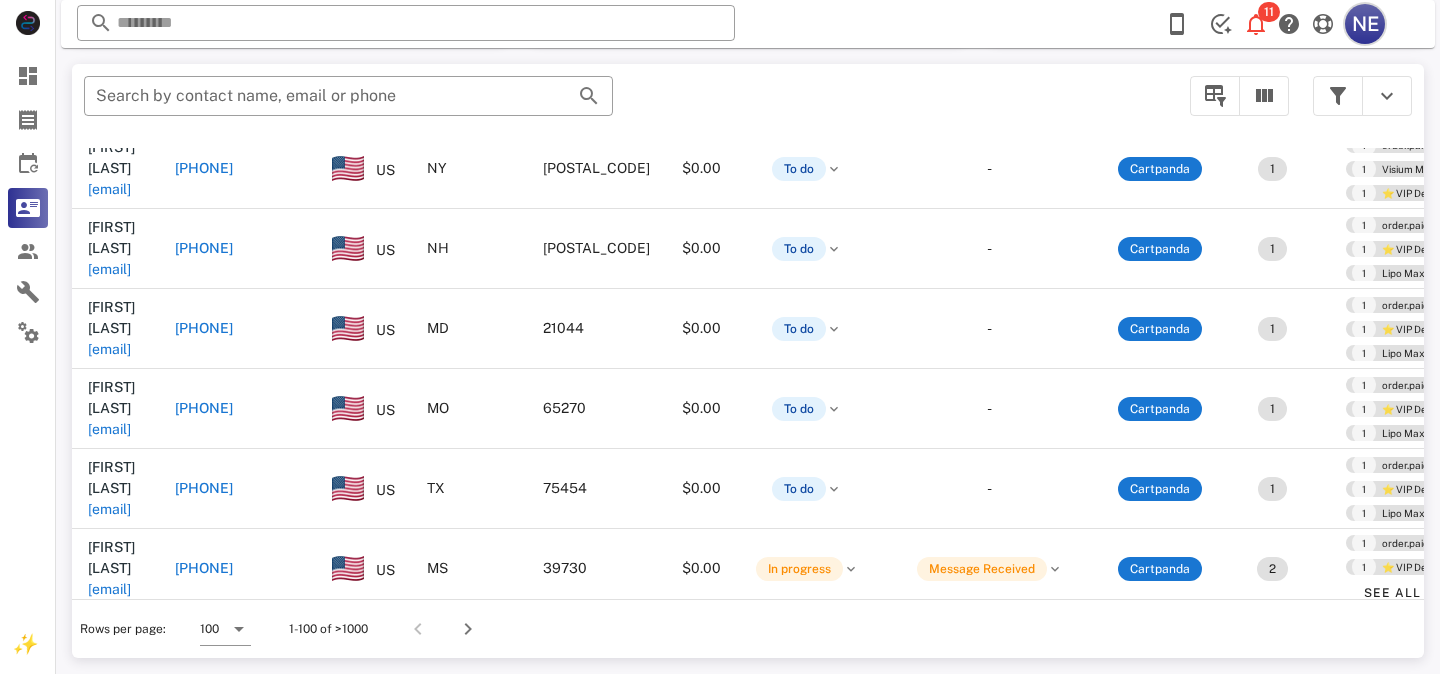 click on "NE" at bounding box center (1365, 24) 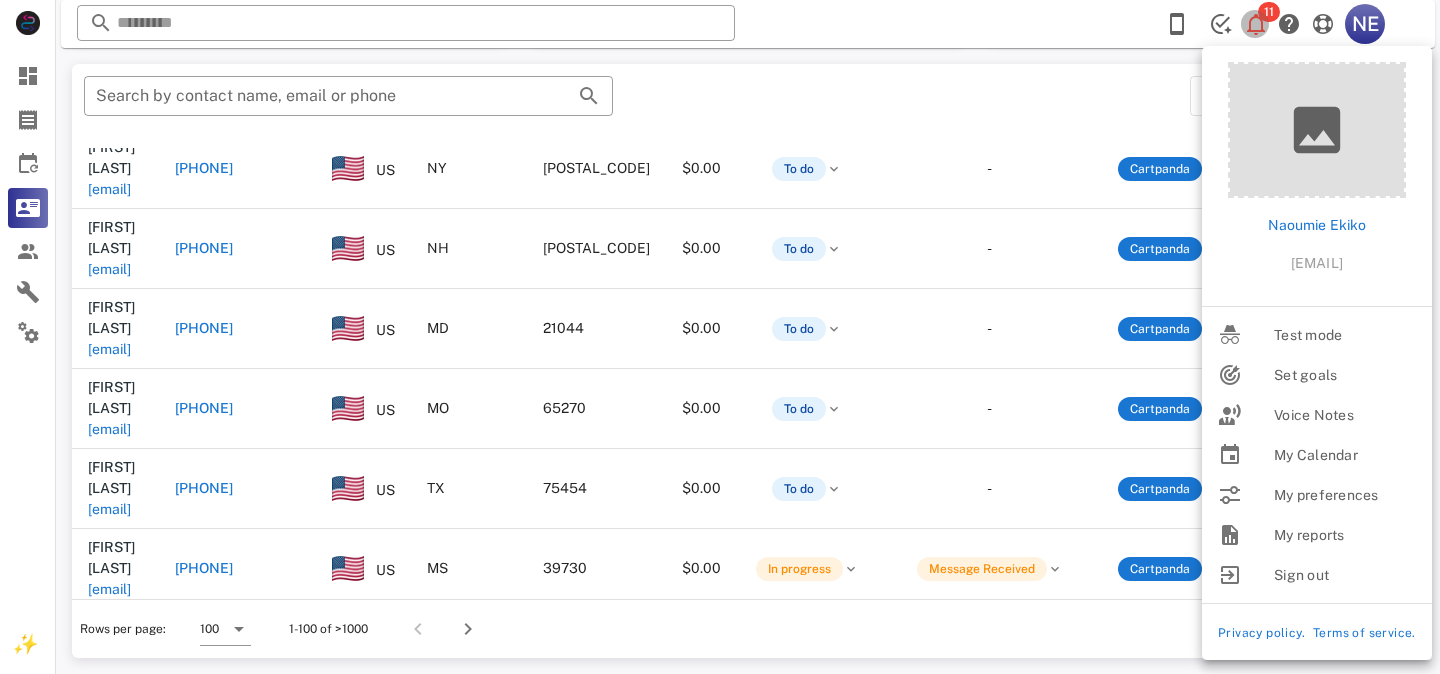 click at bounding box center (1256, 24) 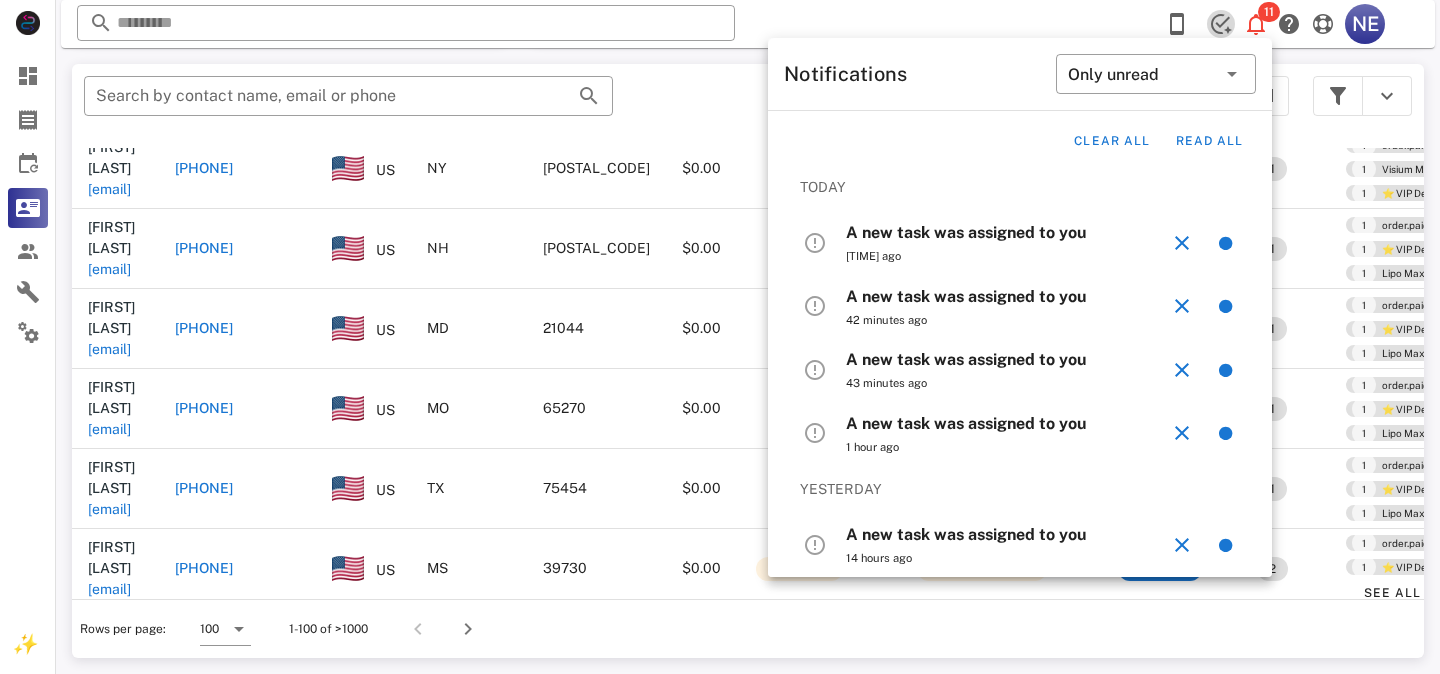 click at bounding box center [1221, 24] 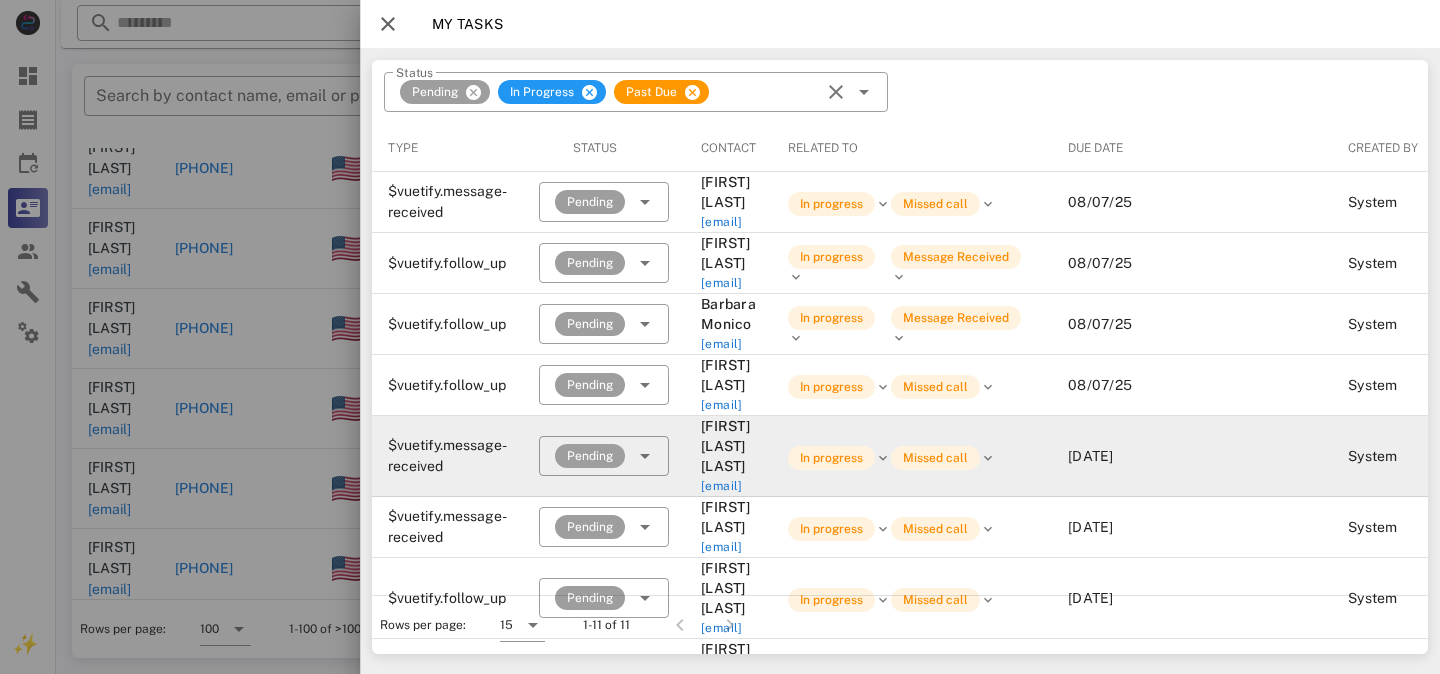 scroll, scrollTop: 16, scrollLeft: 0, axis: vertical 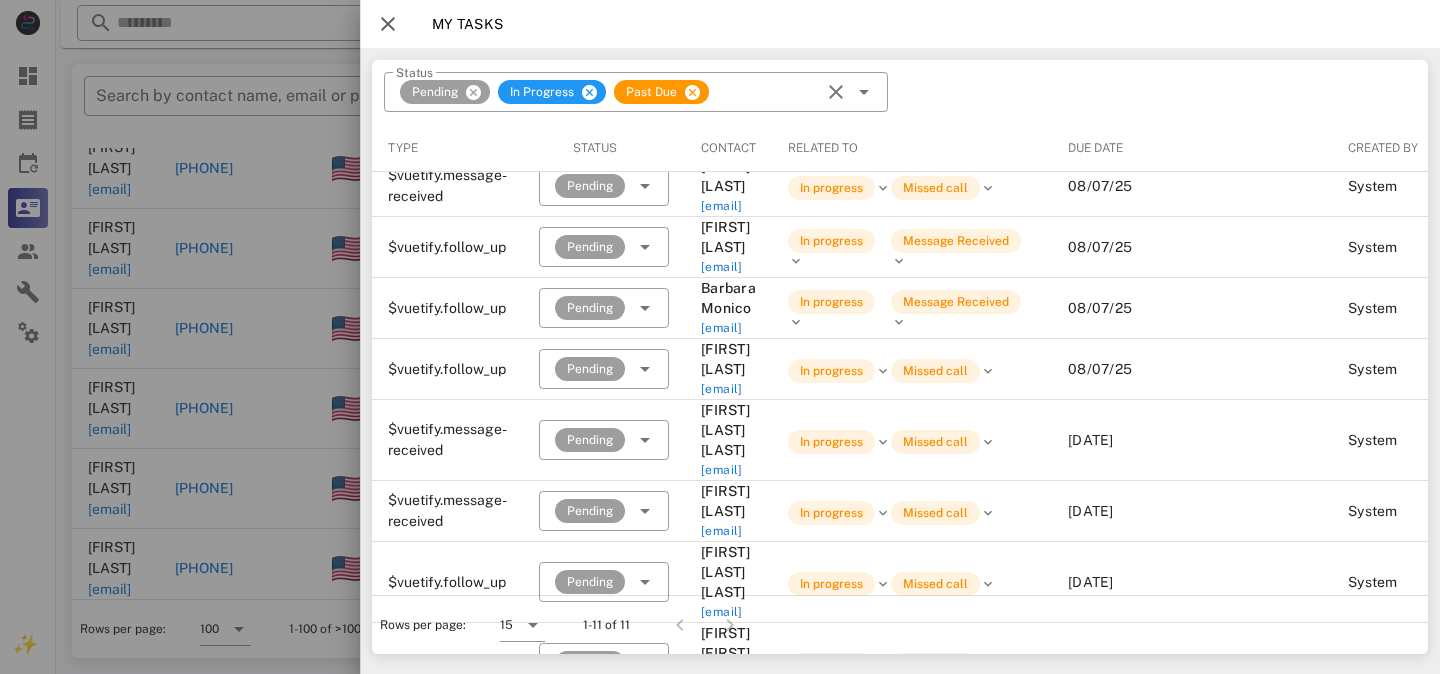 click at bounding box center (388, 24) 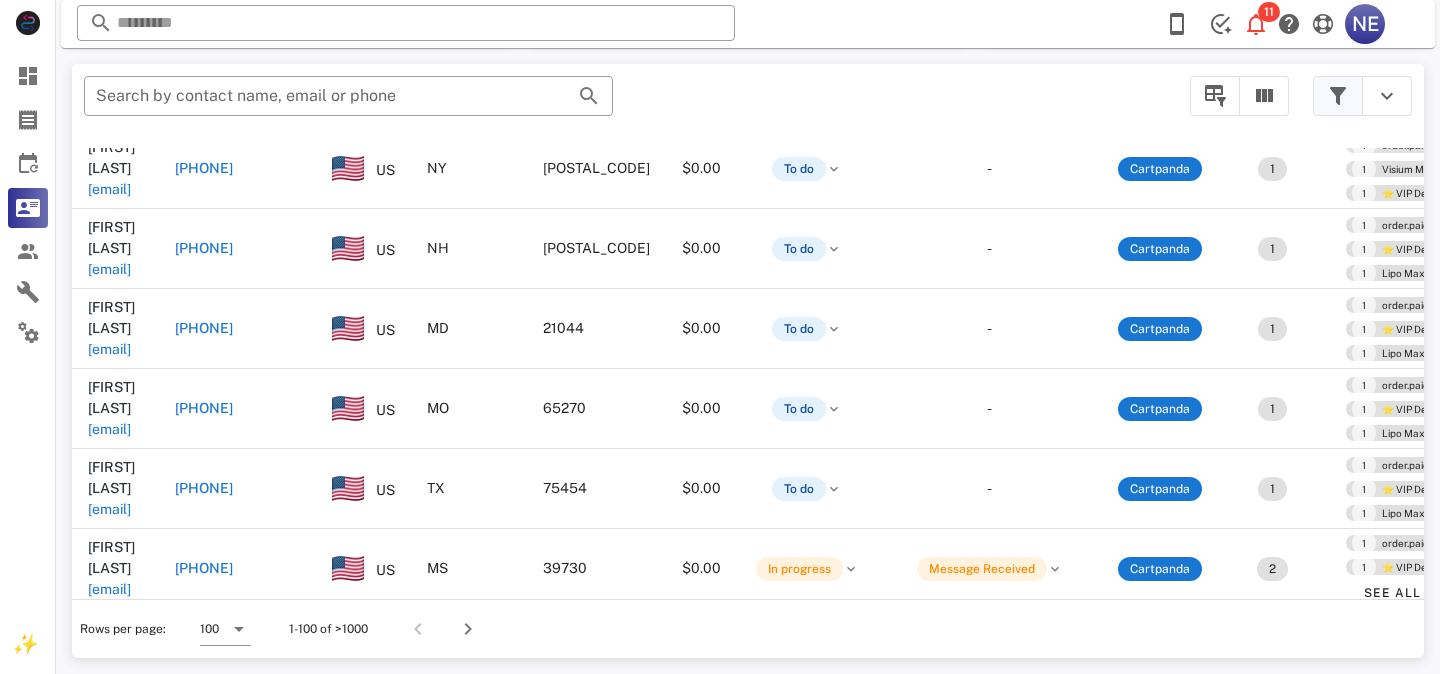 click at bounding box center (1338, 96) 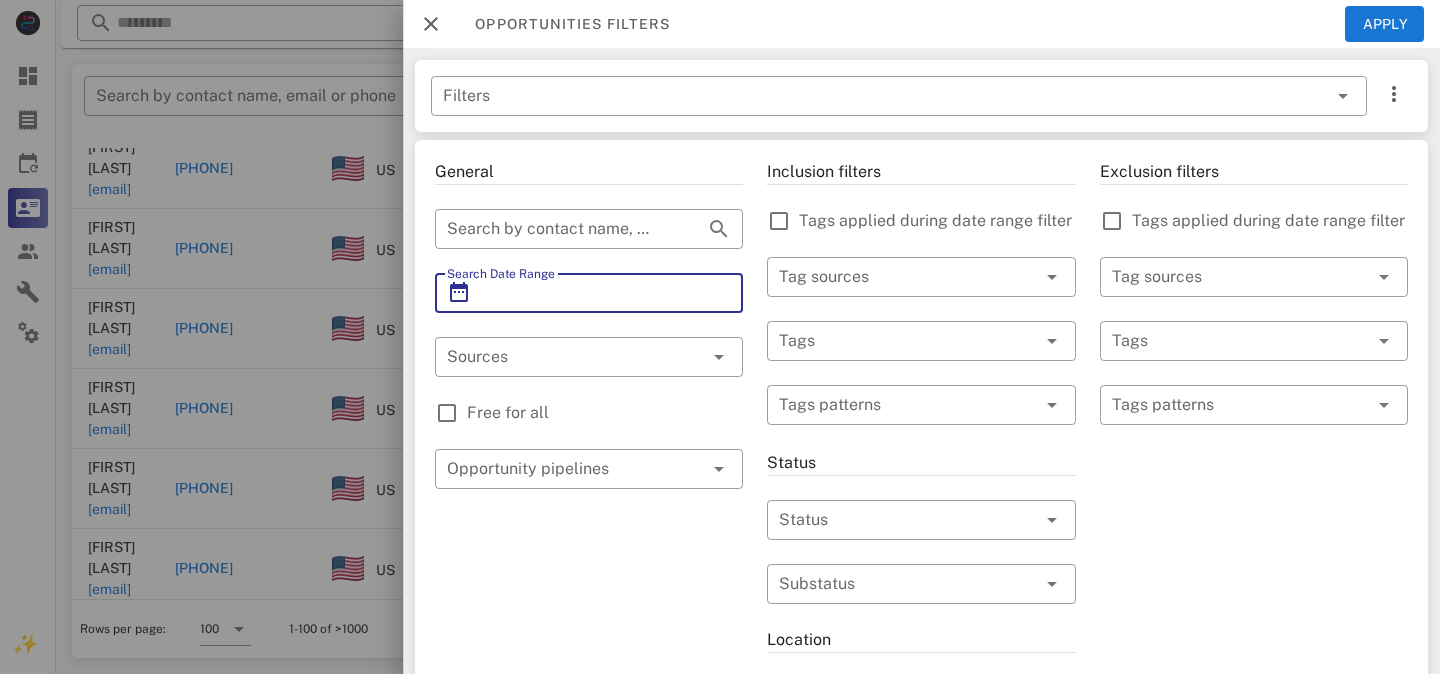 click on "Search Date Range" at bounding box center (589, 293) 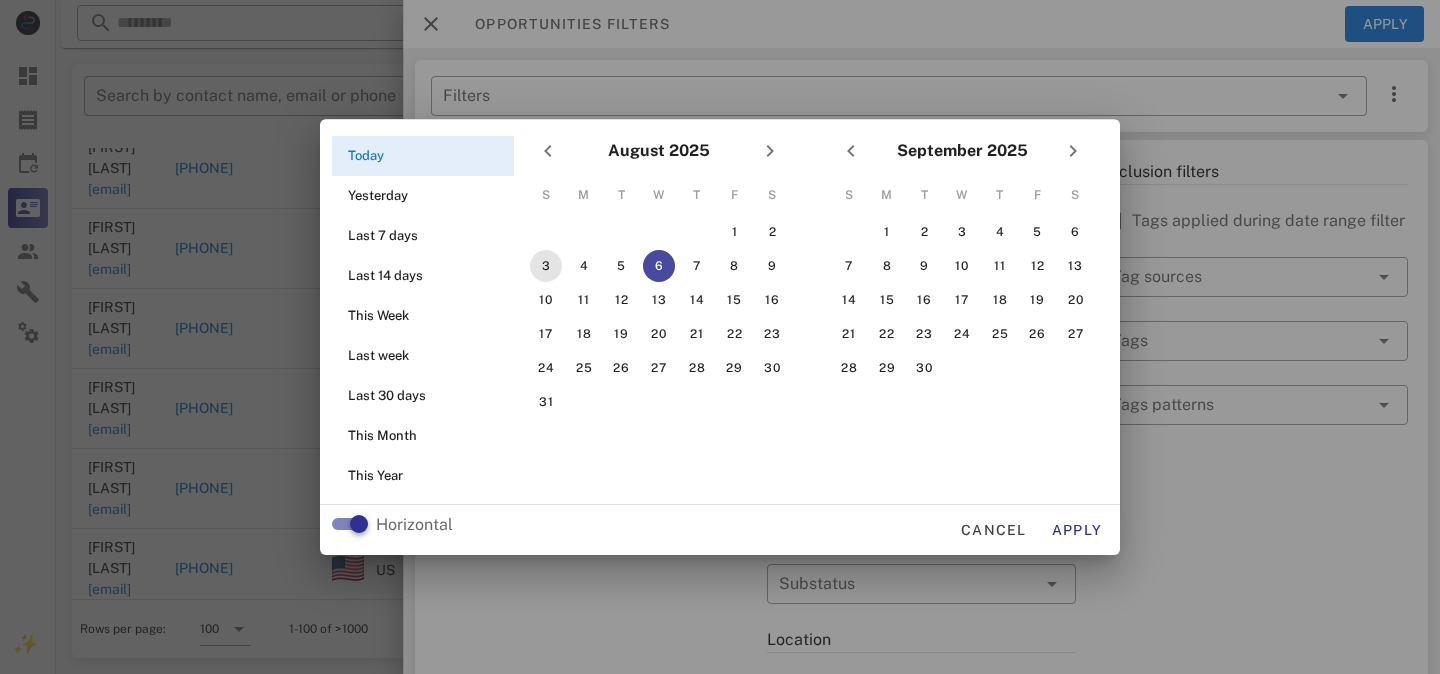 click on "3" at bounding box center [546, 266] 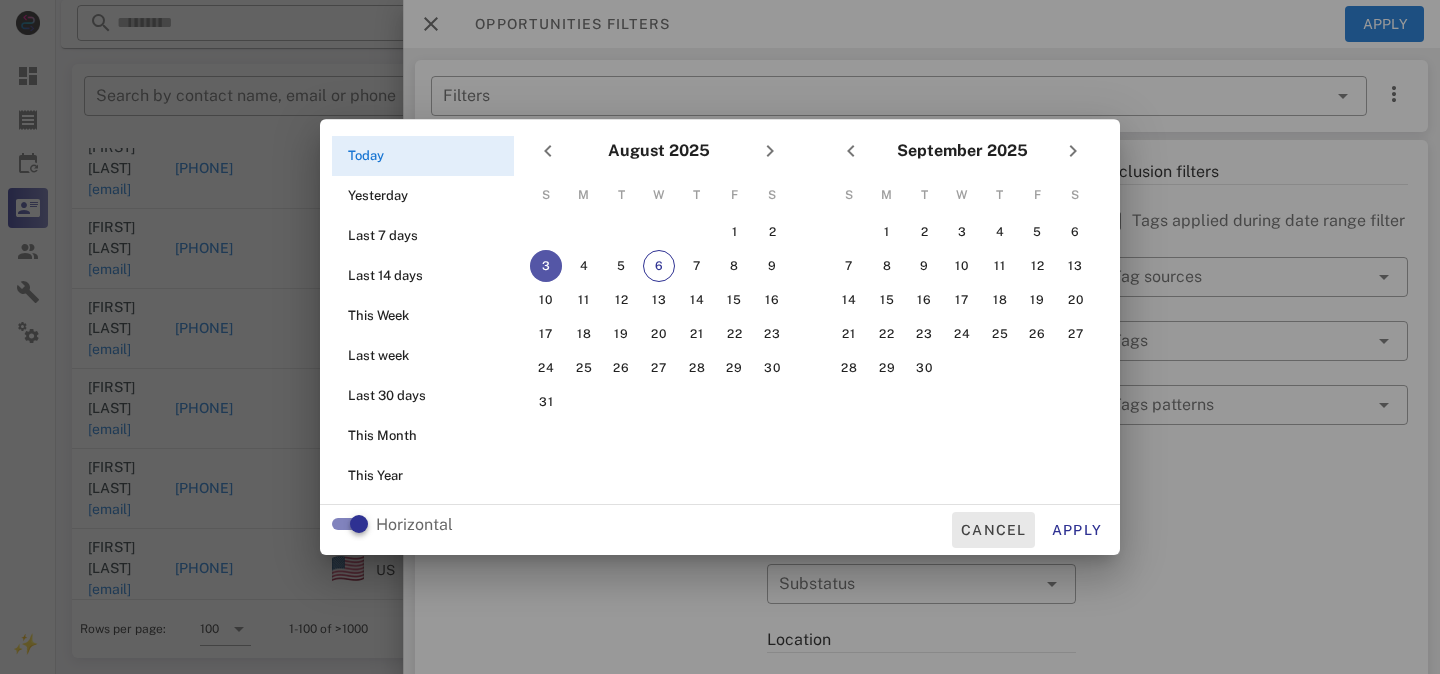 click on "Cancel" at bounding box center (993, 530) 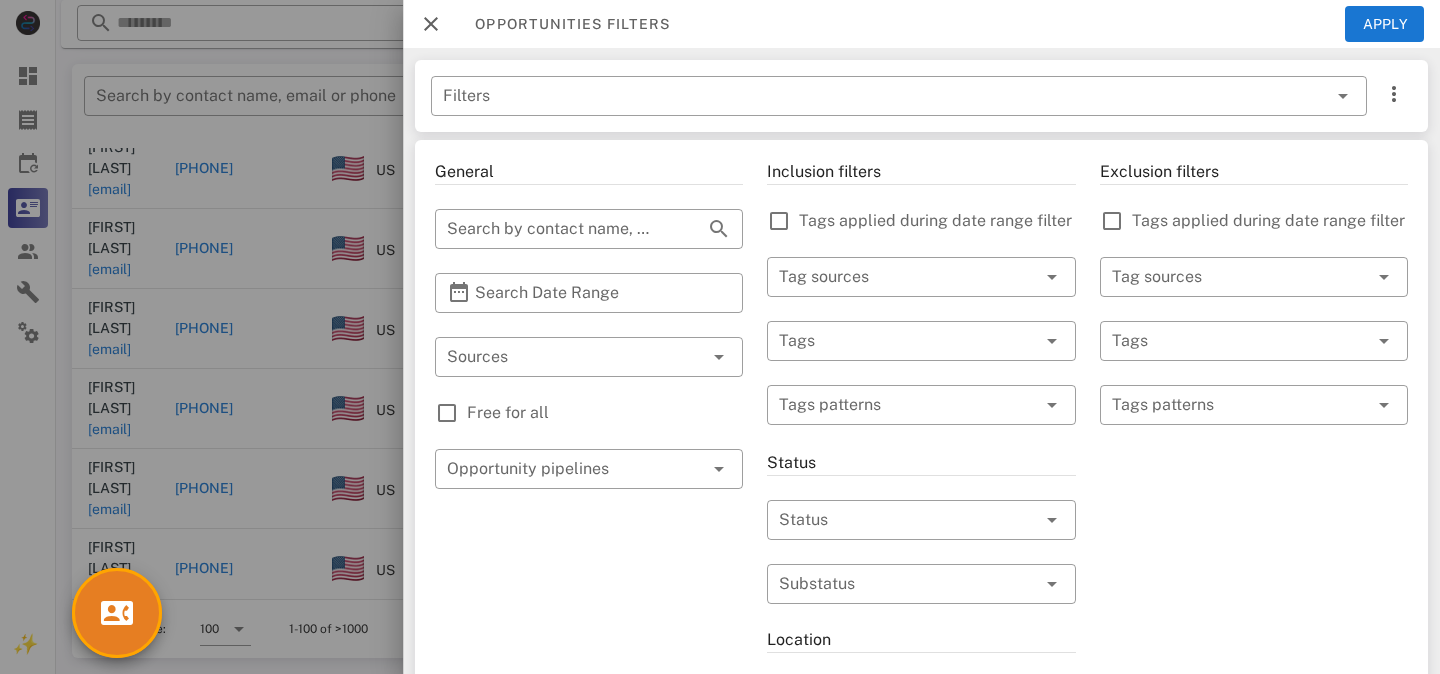 click at bounding box center [431, 24] 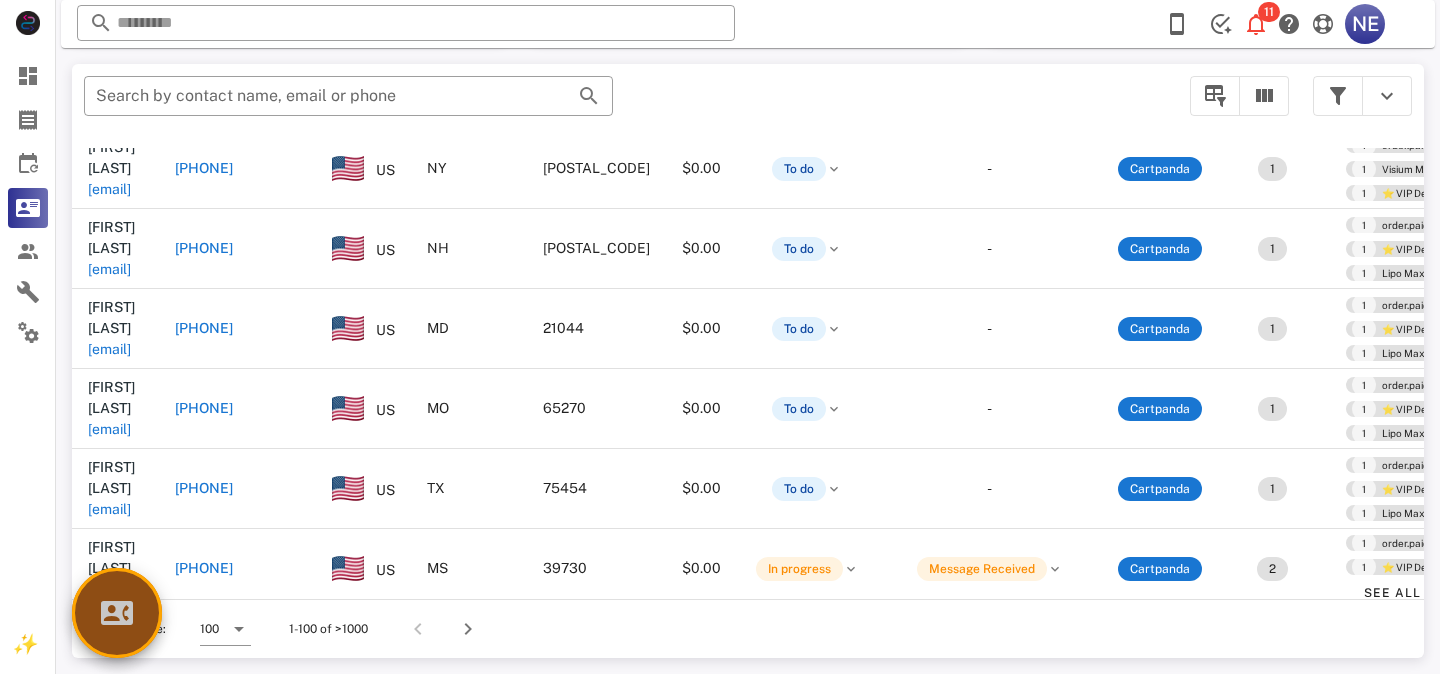 click at bounding box center (117, 613) 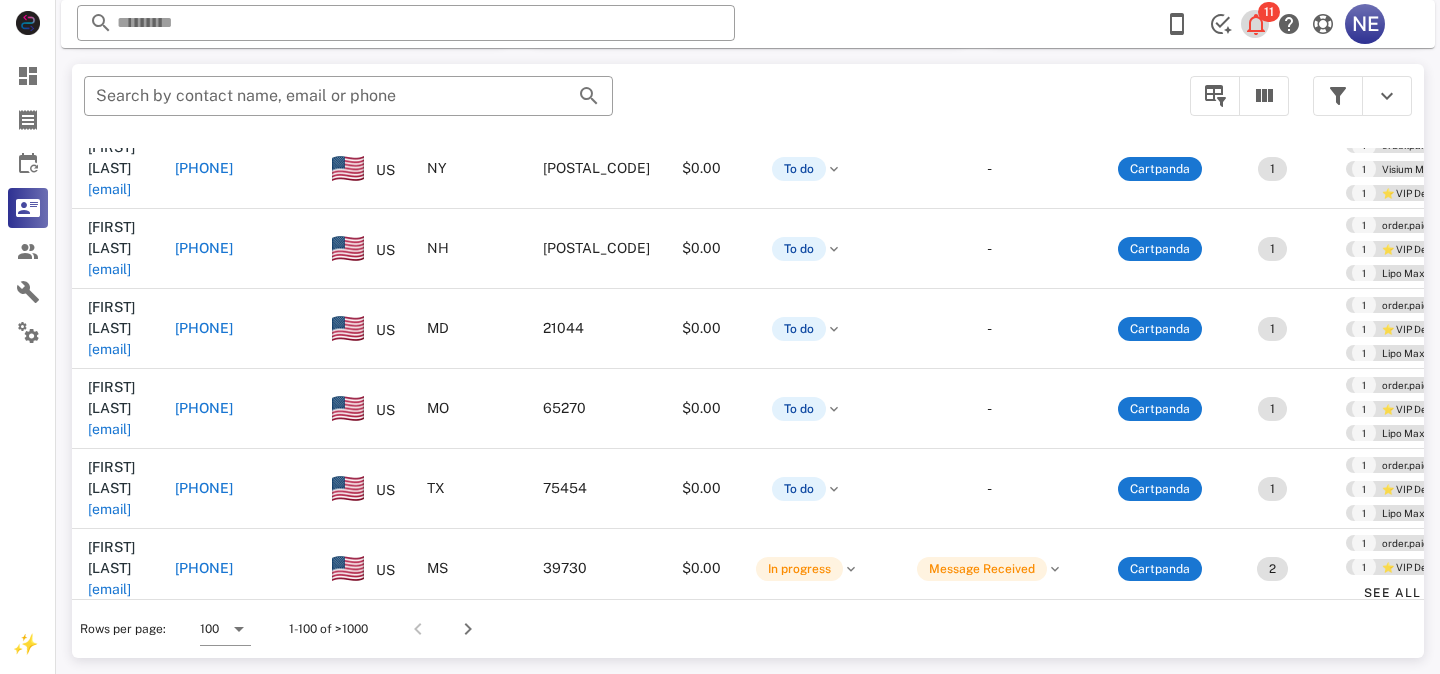 click at bounding box center (1256, 24) 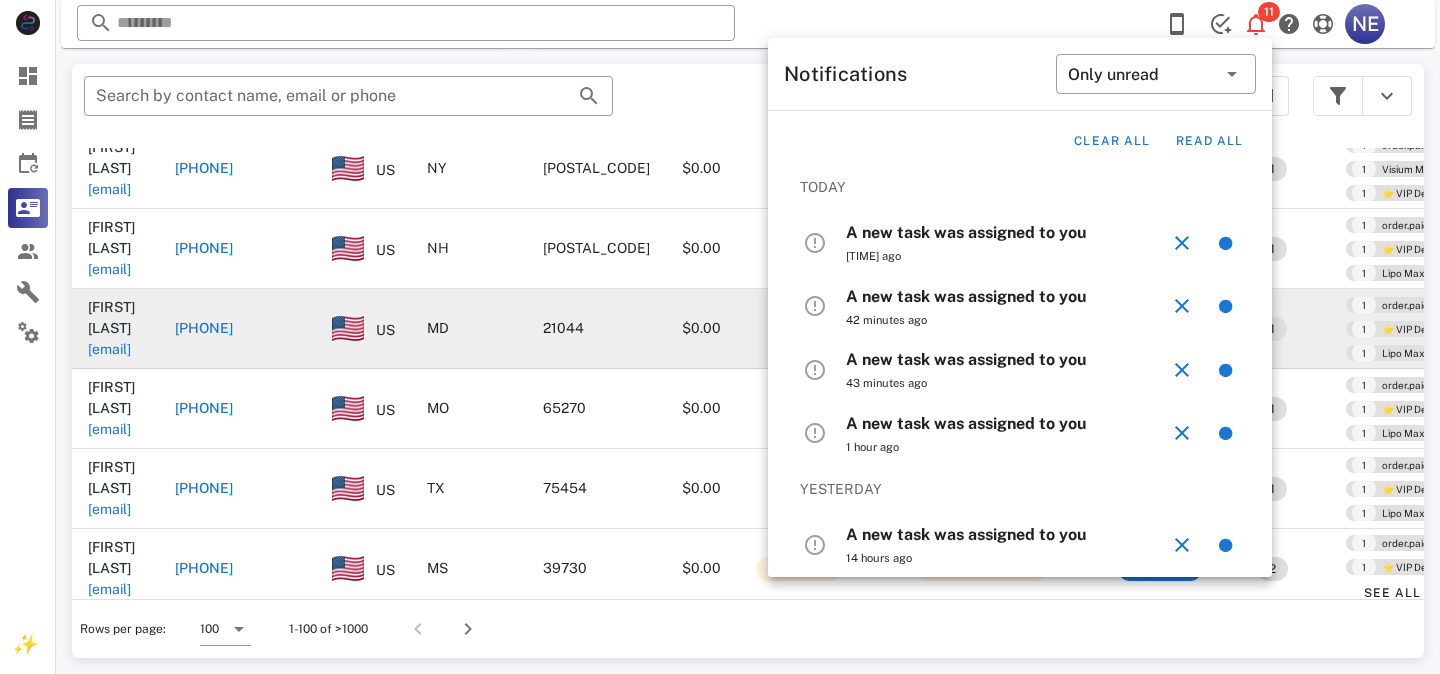 click on "[PHONE]" at bounding box center [204, 328] 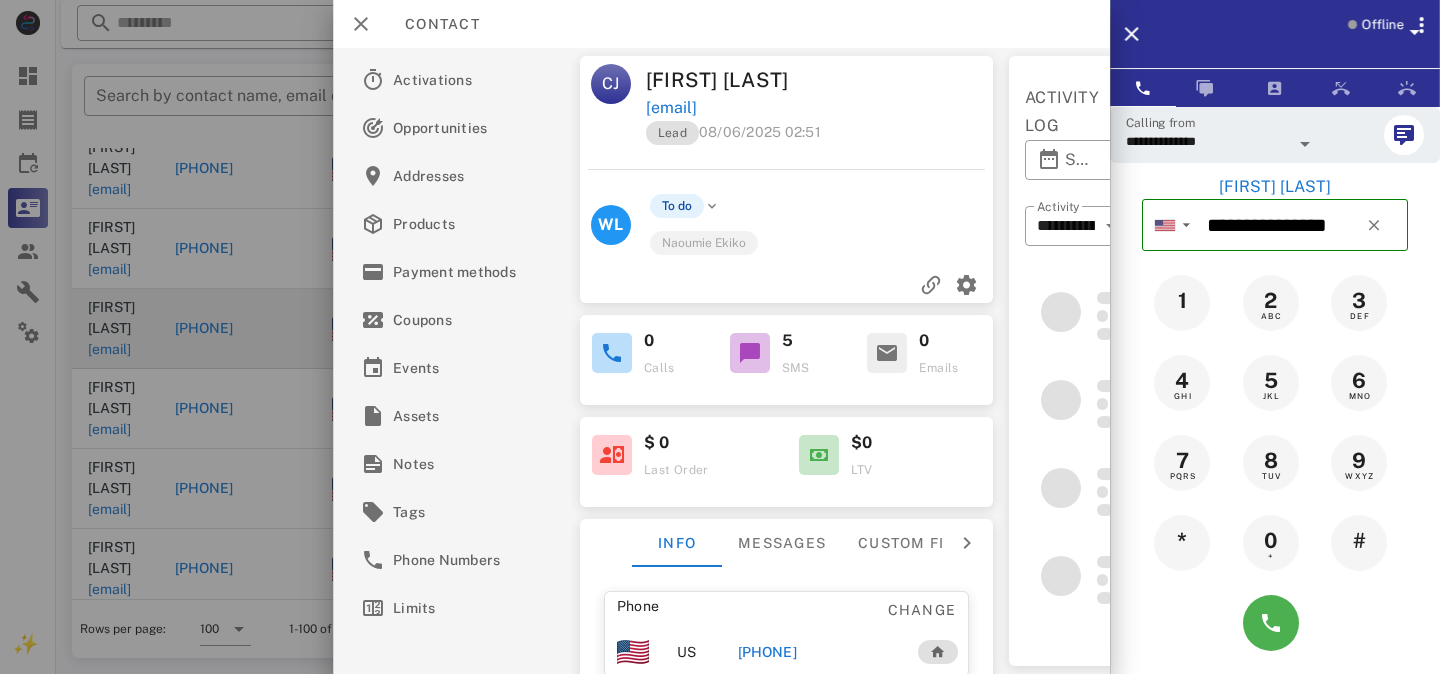 click on "Offline" at bounding box center [1382, 25] 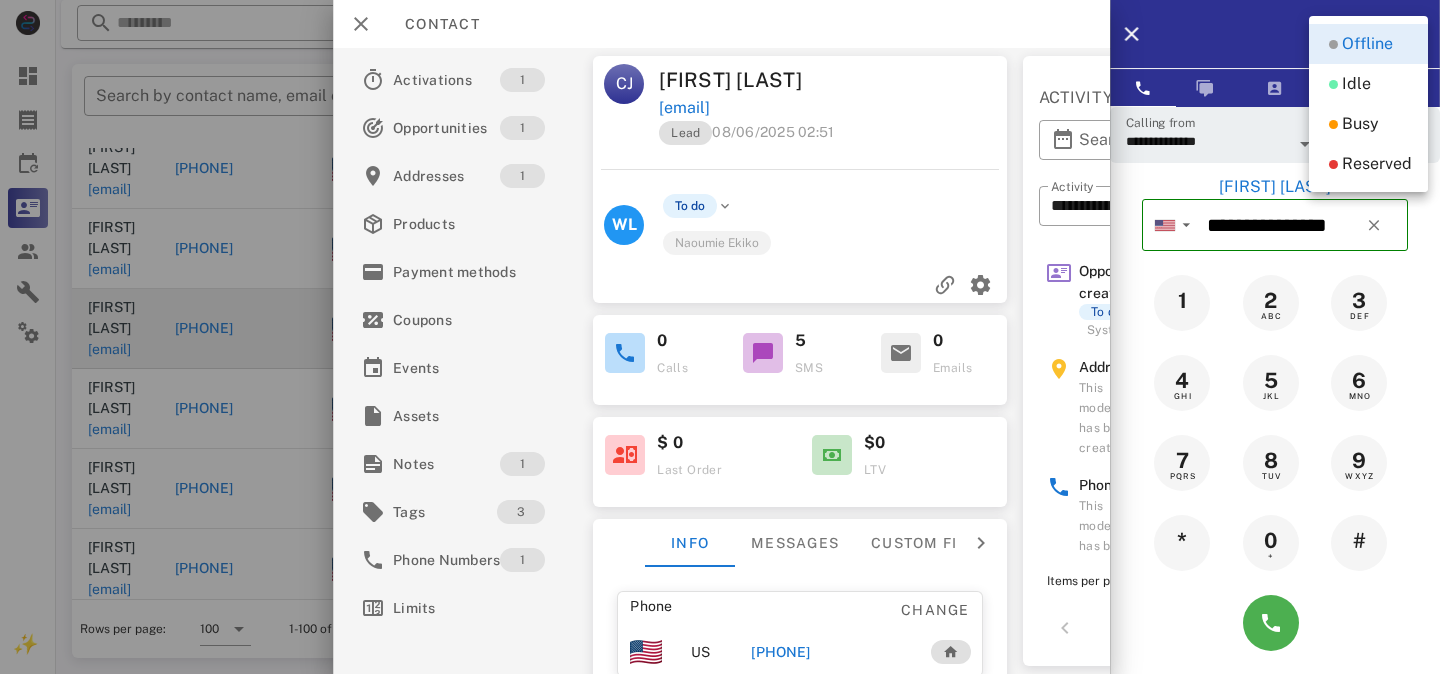click on "Offline" at bounding box center (1367, 44) 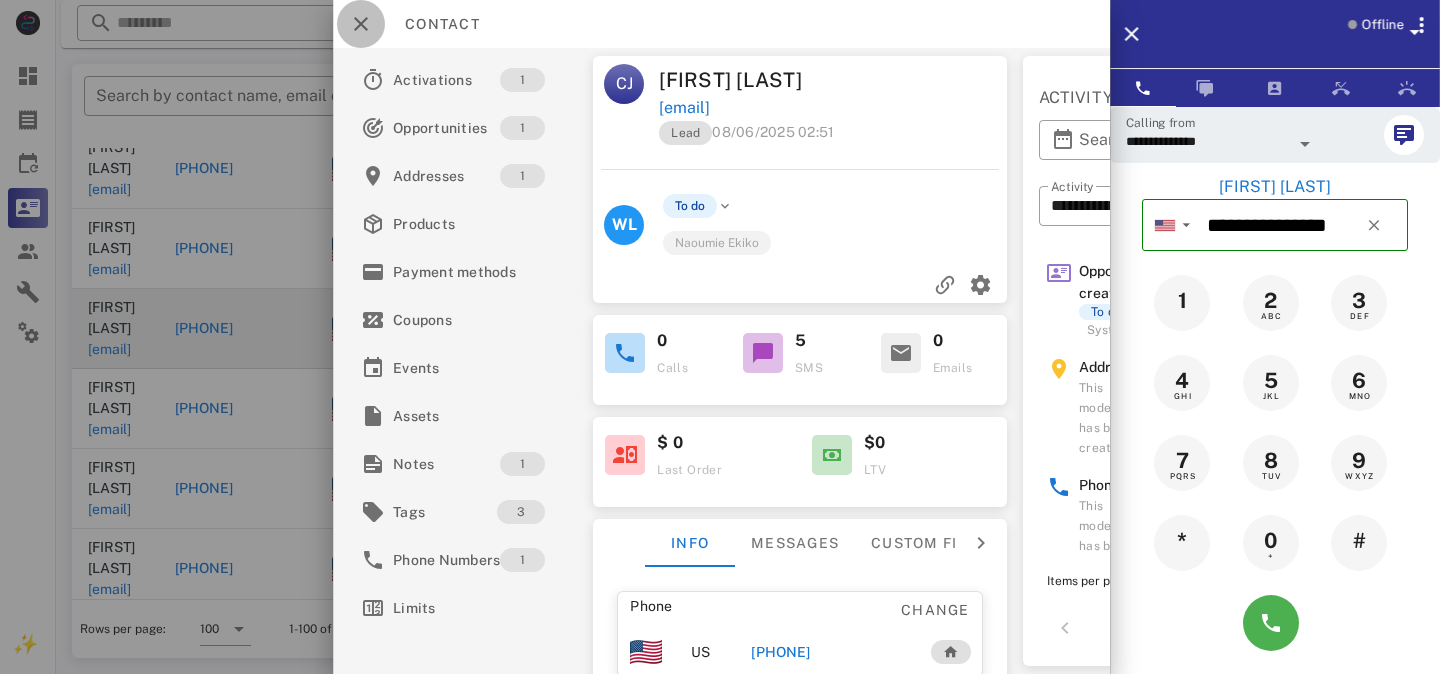click at bounding box center [361, 24] 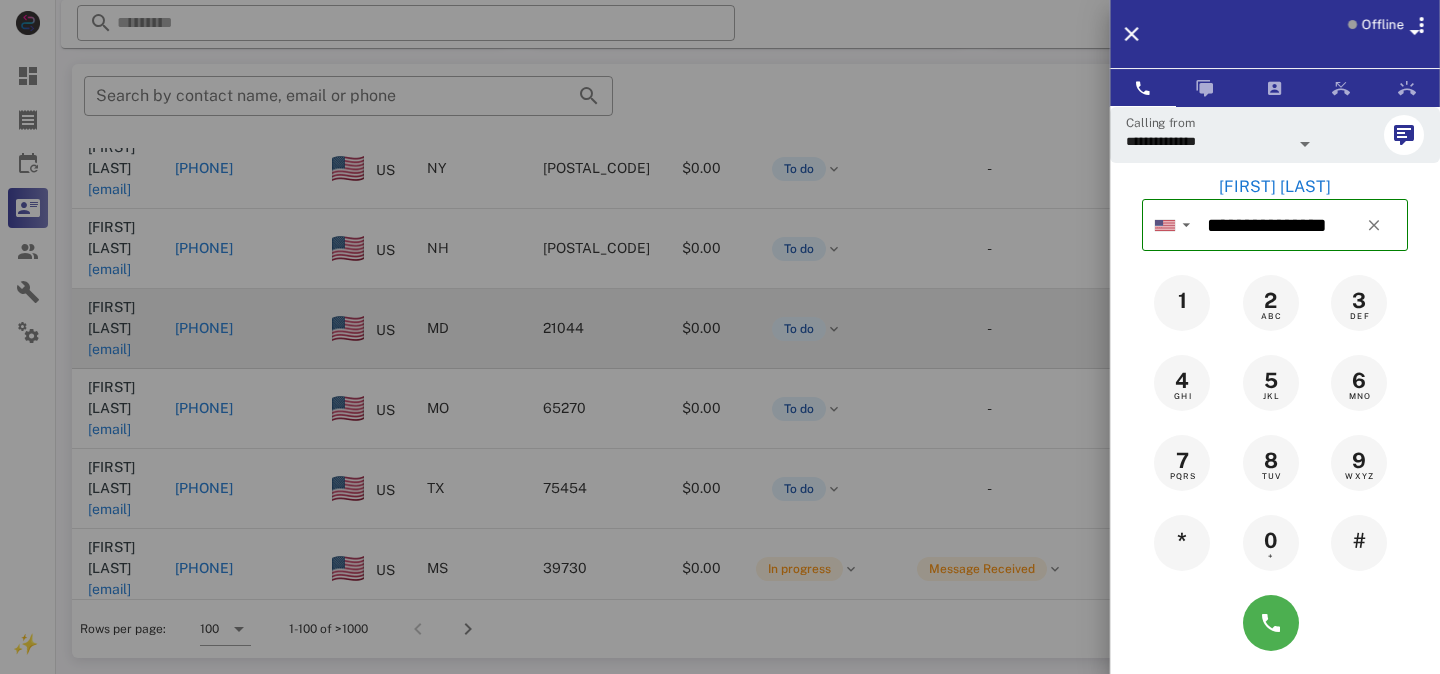 click at bounding box center (720, 337) 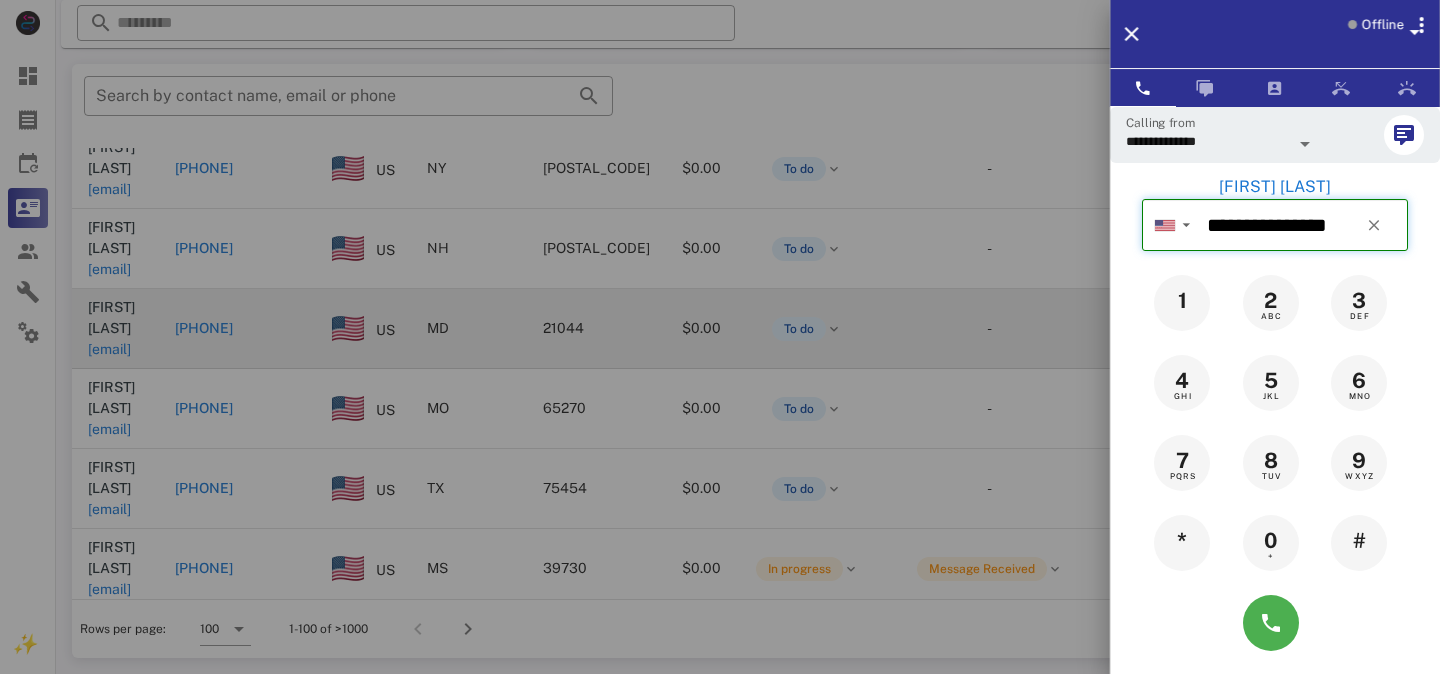 type 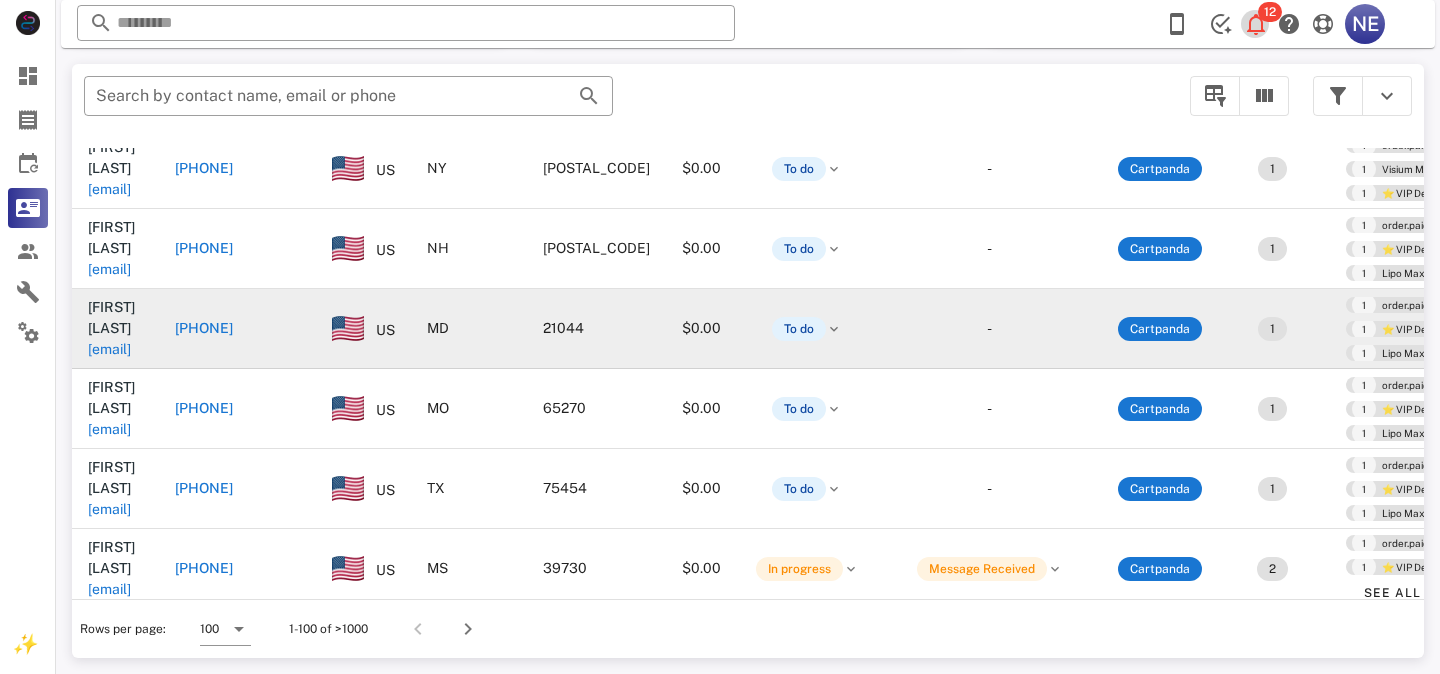 click at bounding box center [1256, 24] 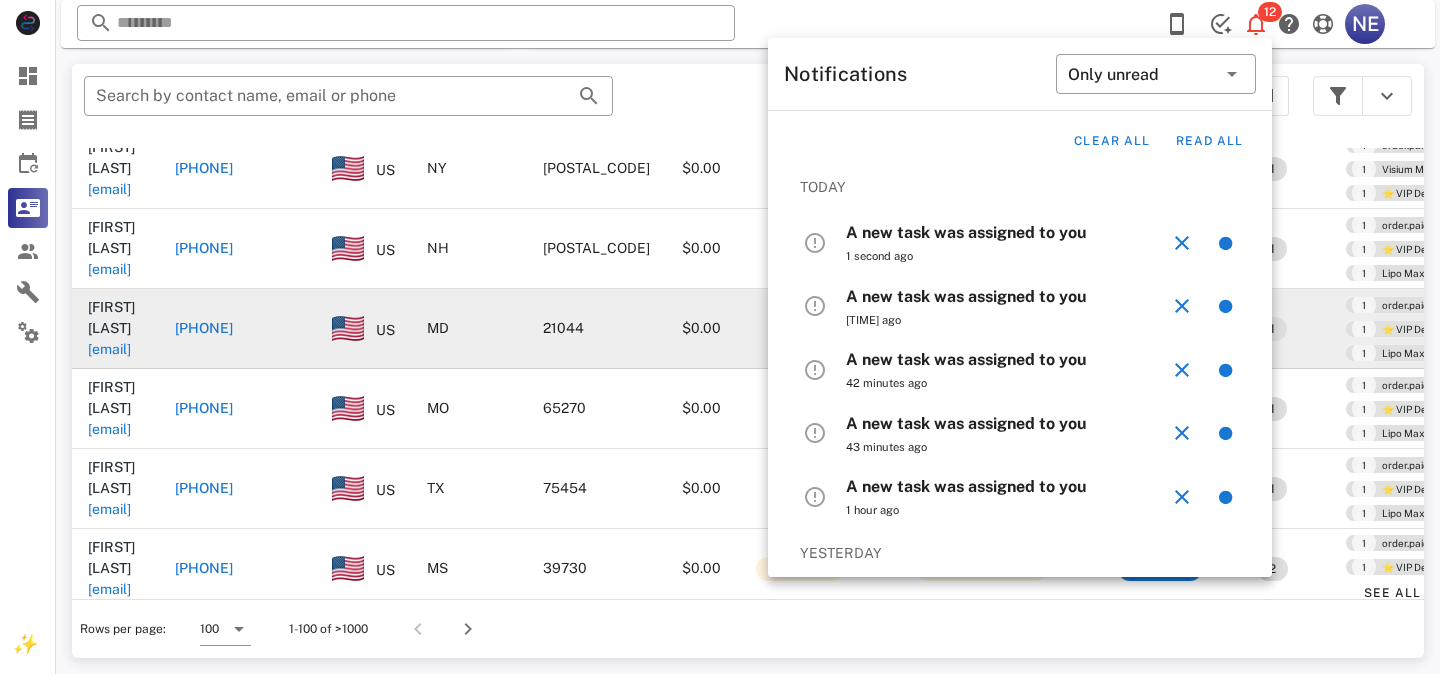 click on "​ [NUMBER] [WORD] browser Accept" at bounding box center (748, 24) 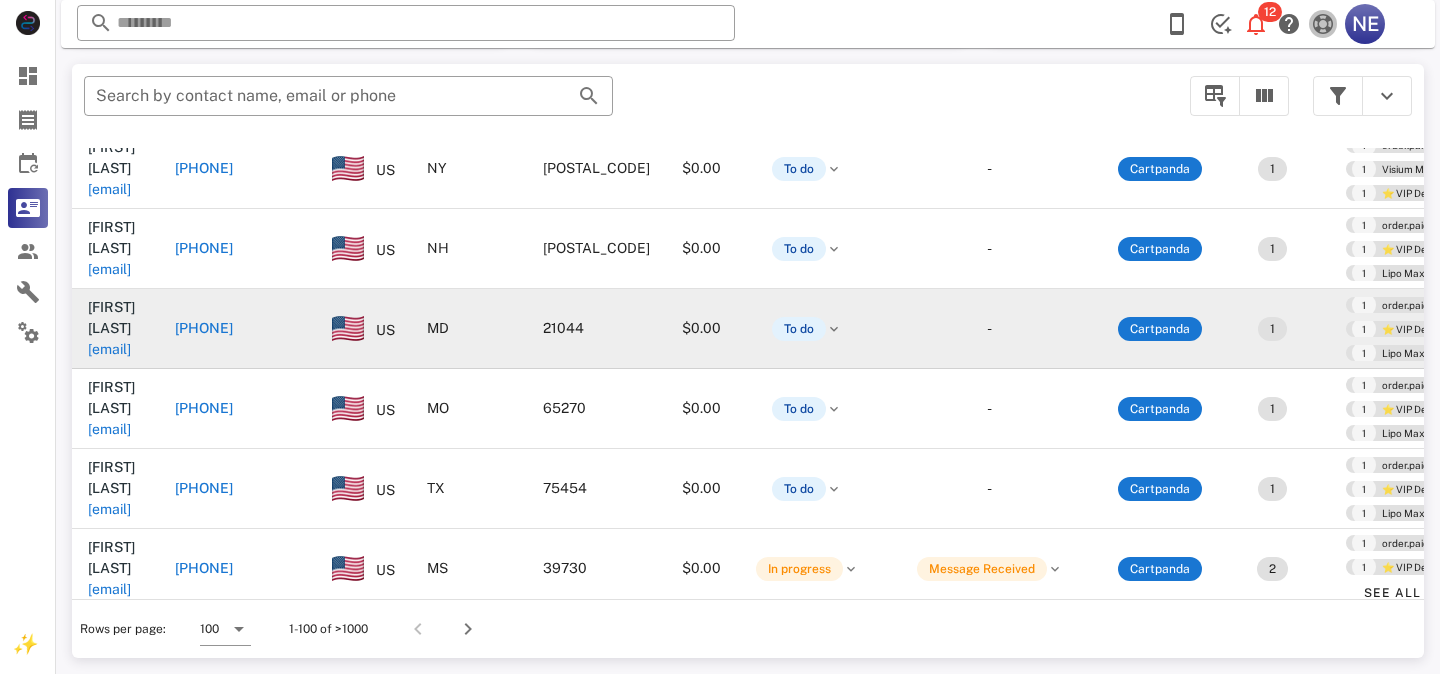 click at bounding box center (1323, 24) 